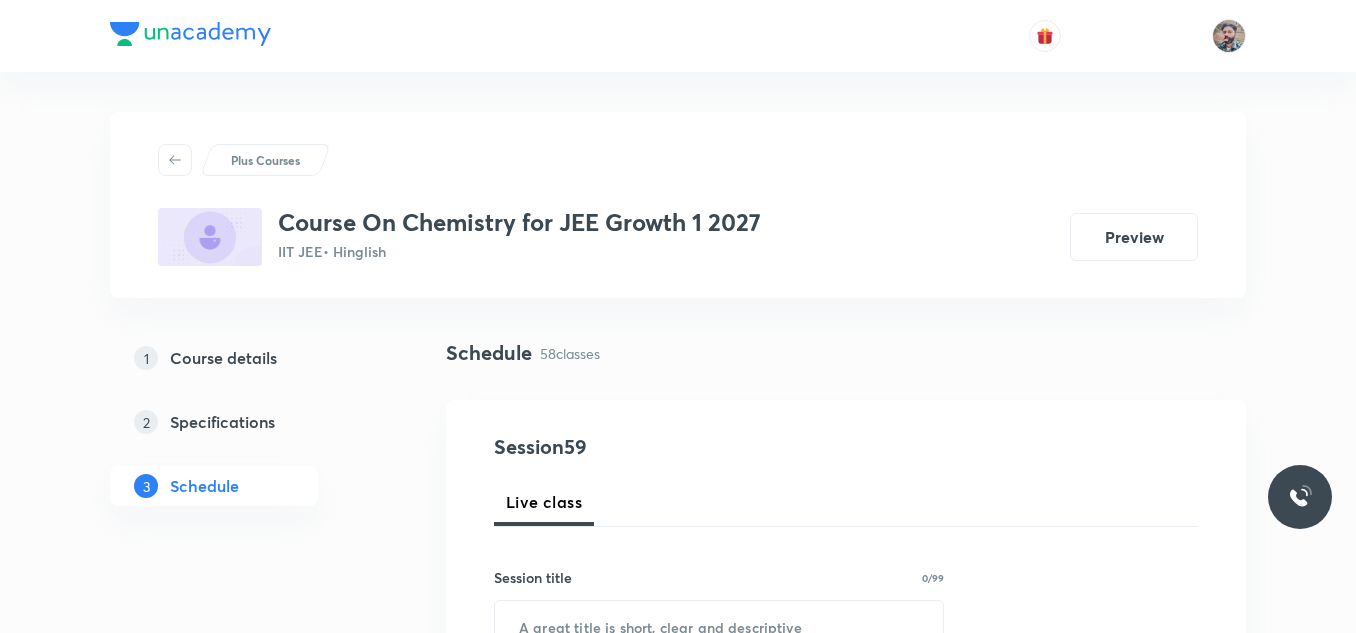 scroll, scrollTop: 9960, scrollLeft: 0, axis: vertical 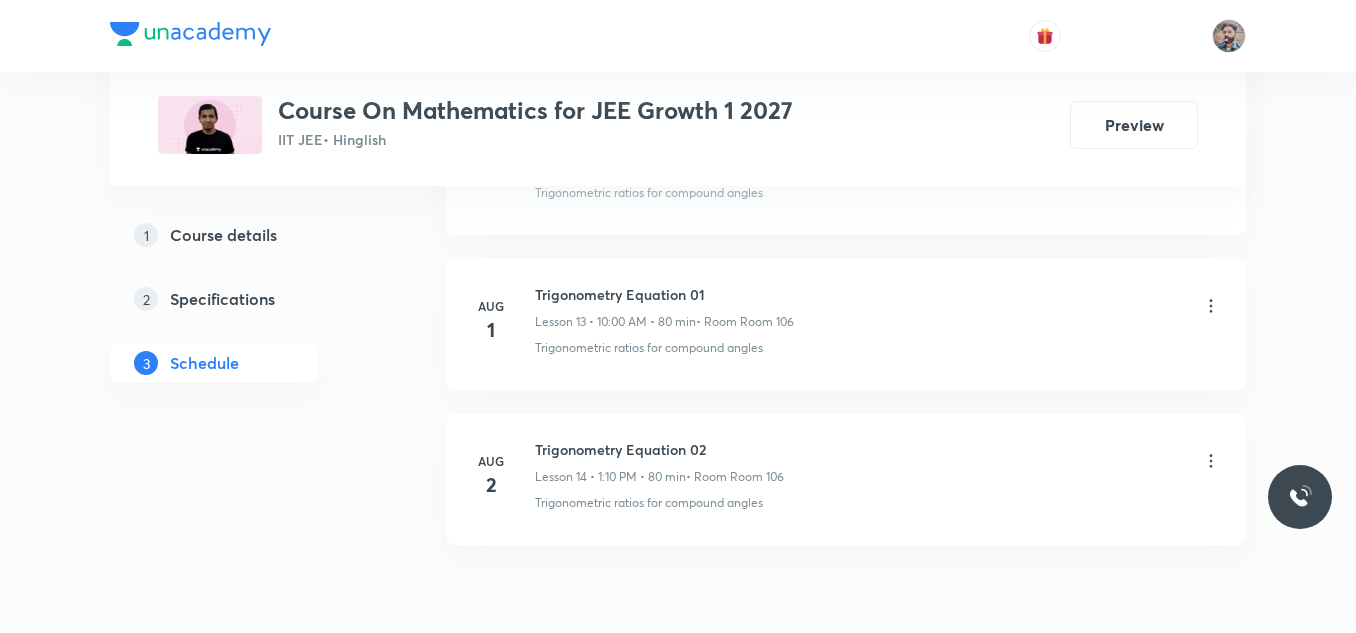 click on "Plus Courses Course On Mathematics for JEE Growth 1 2027 IIT JEE  • Hinglish Preview 1 Course details 2 Specifications 3 Schedule Schedule 14  classes Session  15 Live class Session title 0/99 ​ Schedule for [DATE], [TIME] ​ Duration (in minutes) ​   Session type Online Offline Room Select centre room Sub-concepts Select concepts that wil be covered in this session Add Cancel Jul 2 Compound Angle 05 Lesson 1 • 11:30 AM • 80 min  • Room Room 106 Trigonometric ratios for compound angles Jul 7 Compound Angle 06 Lesson 2 • 11:30 AM • 80 min  • Room Room 106 Trigonometric ratios for compound angles Jul 9 Compound Angle 07 Lesson 3 • 11:30 AM • 80 min  • Room room 103 Trigonometric ratios for compound angles Jul 11 Compound Angle 08 Lesson 4 • 11:30 AM • 80 min  • Room room 103 Trigonometric ratios for compound angles Jul 12 Compound Angle 09 Lesson 5 • 11:30 AM • 80 min  • Room Room 106 Trigonometric ratios for compound angles Jul 14 Compound Angle 10 Jul 15 Jul 16" at bounding box center (678, -1154) 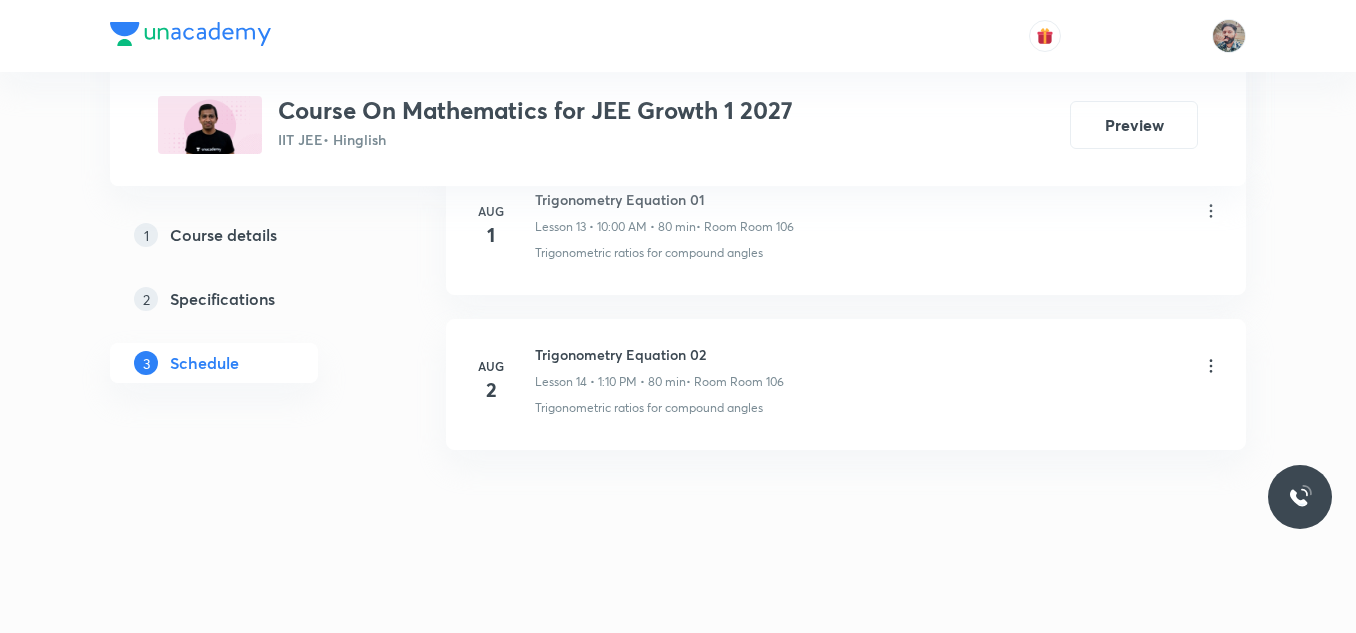 scroll, scrollTop: 3140, scrollLeft: 0, axis: vertical 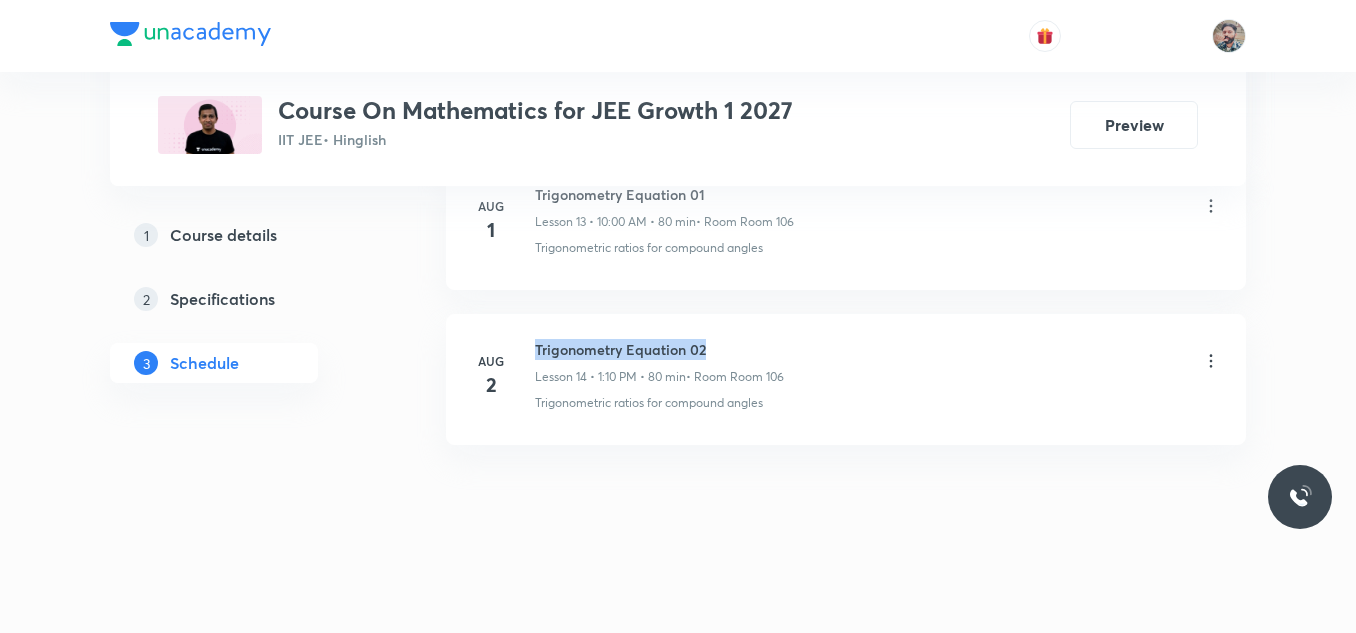 drag, startPoint x: 711, startPoint y: 349, endPoint x: 538, endPoint y: 346, distance: 173.02602 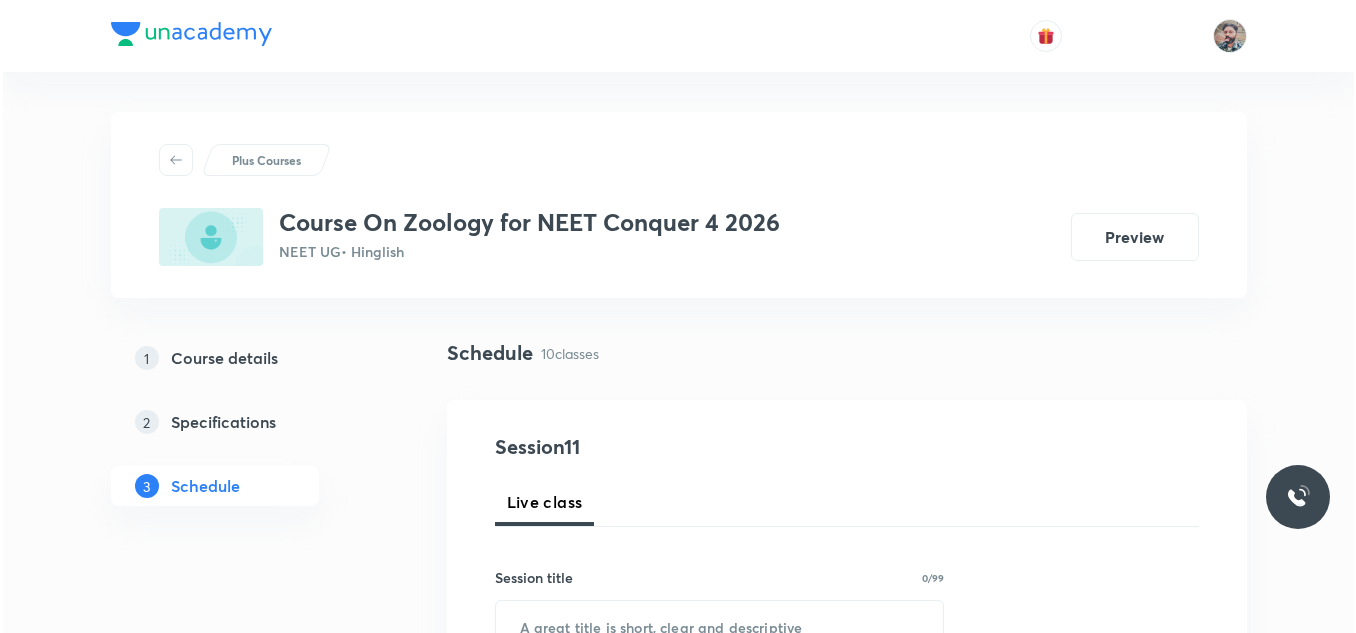 scroll, scrollTop: 1176, scrollLeft: 0, axis: vertical 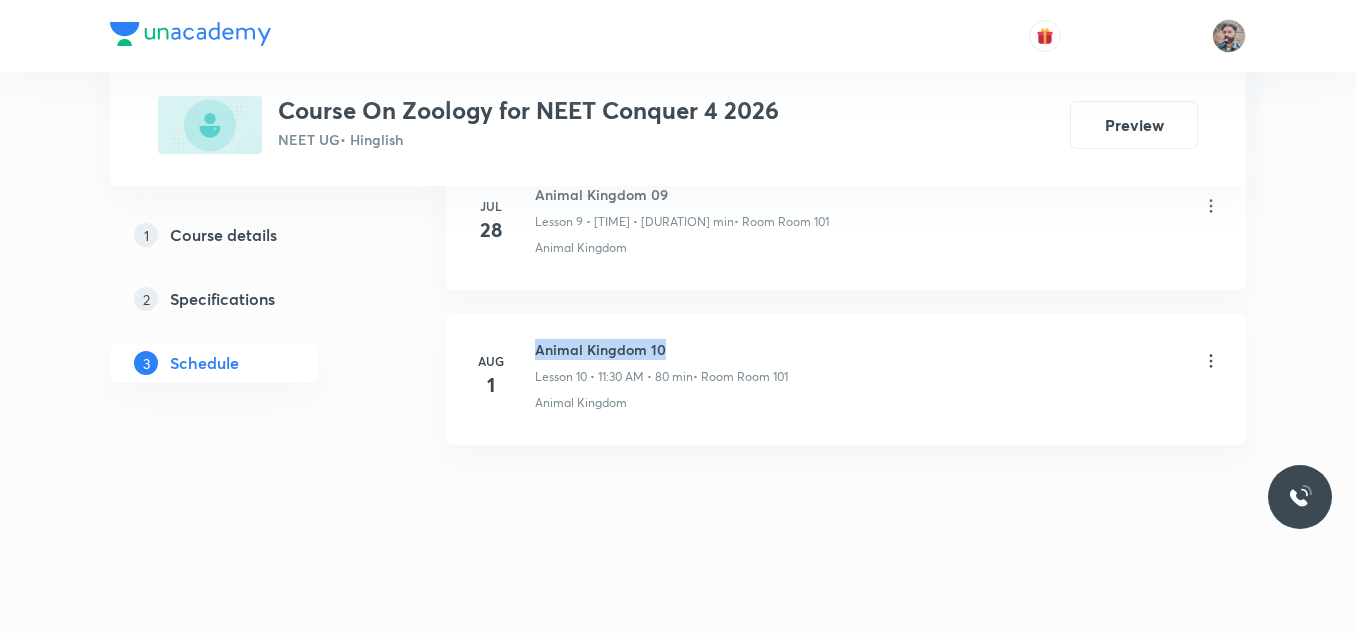 drag, startPoint x: 538, startPoint y: 345, endPoint x: 668, endPoint y: 356, distance: 130.46455 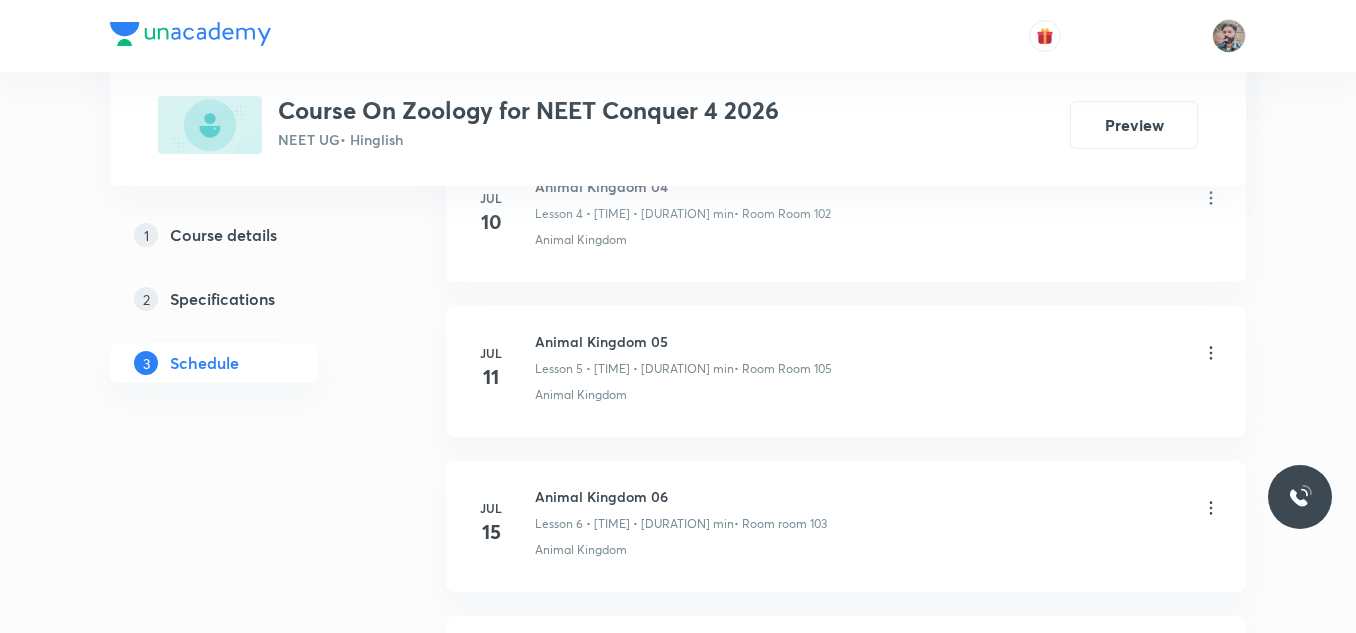 scroll, scrollTop: 2520, scrollLeft: 0, axis: vertical 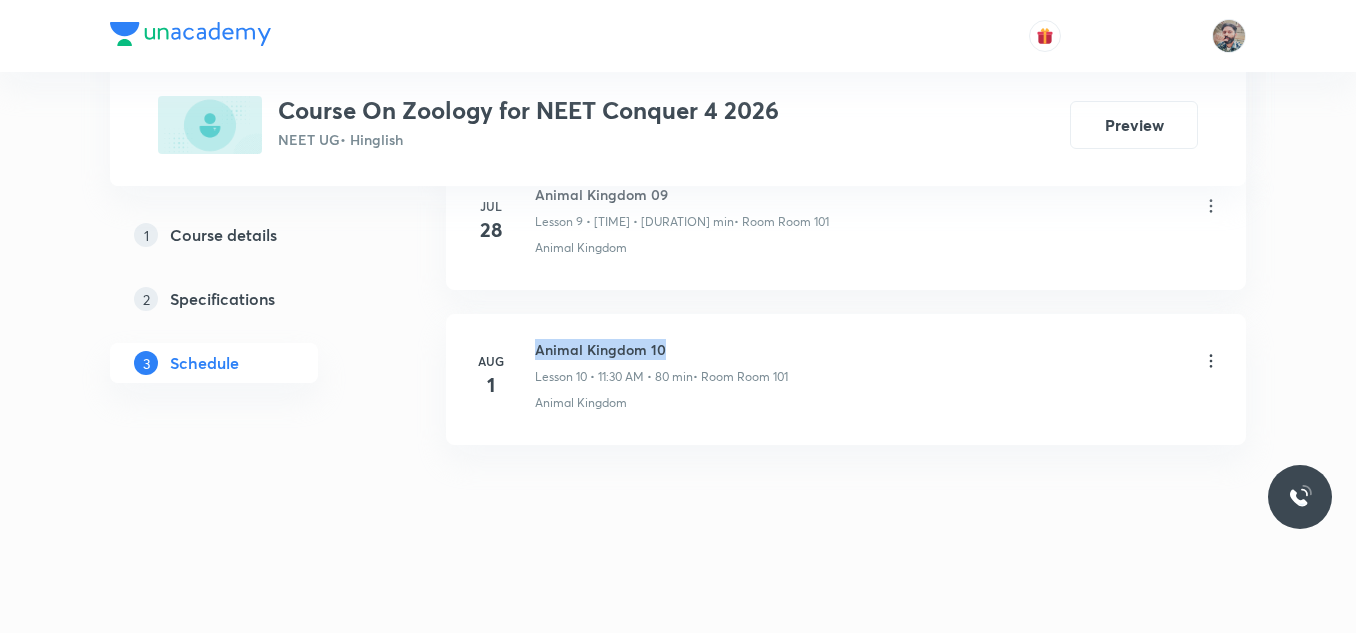 copy on "Animal Kingdom 10" 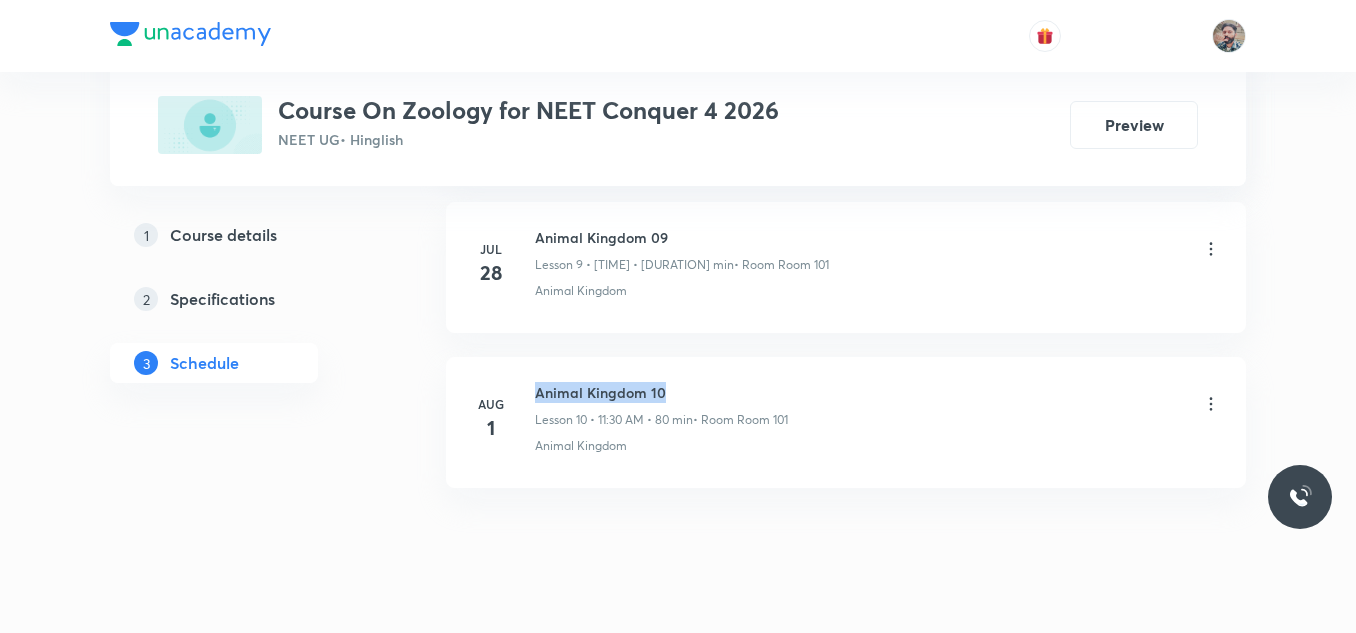 scroll, scrollTop: 2520, scrollLeft: 0, axis: vertical 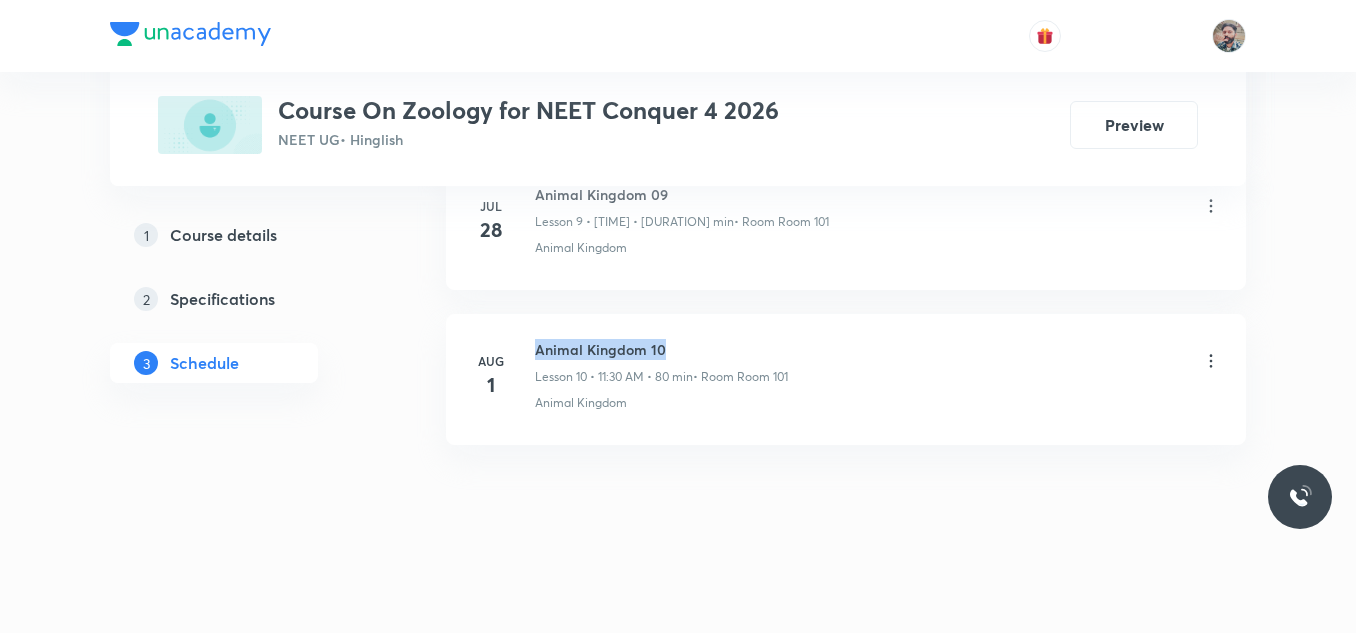 copy on "Animal Kingdom 10" 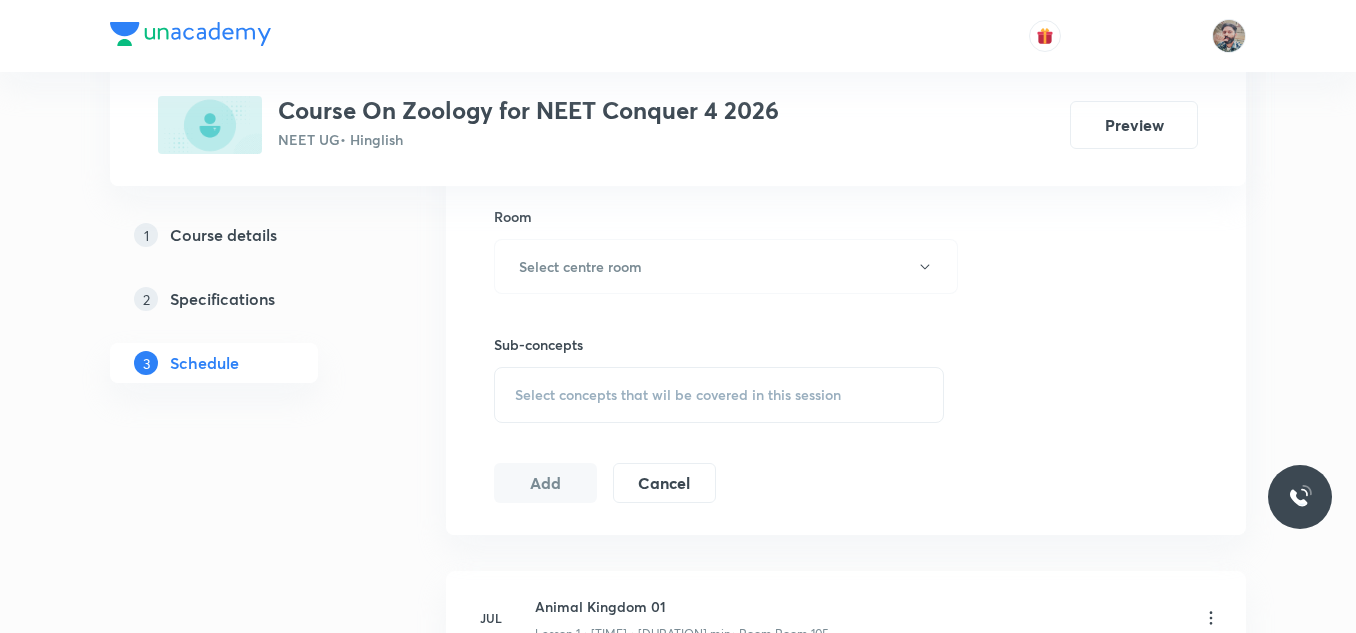 scroll, scrollTop: 1000, scrollLeft: 0, axis: vertical 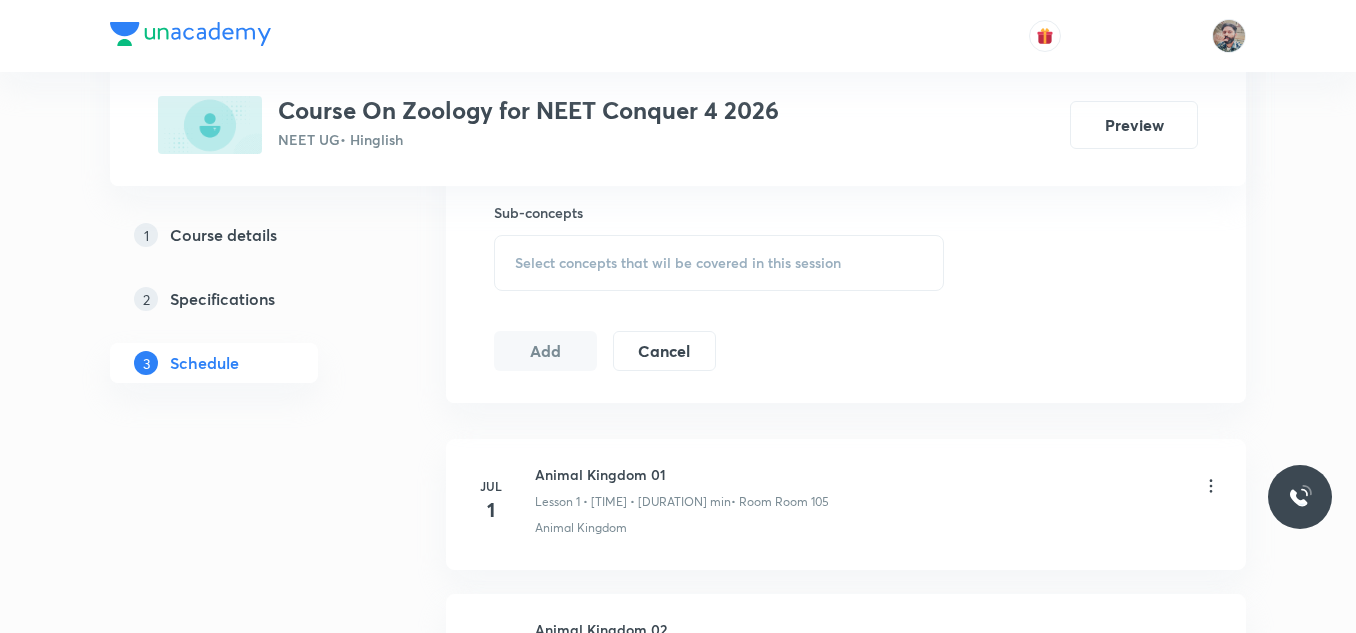 click on "Select concepts that wil be covered in this session" at bounding box center [678, 263] 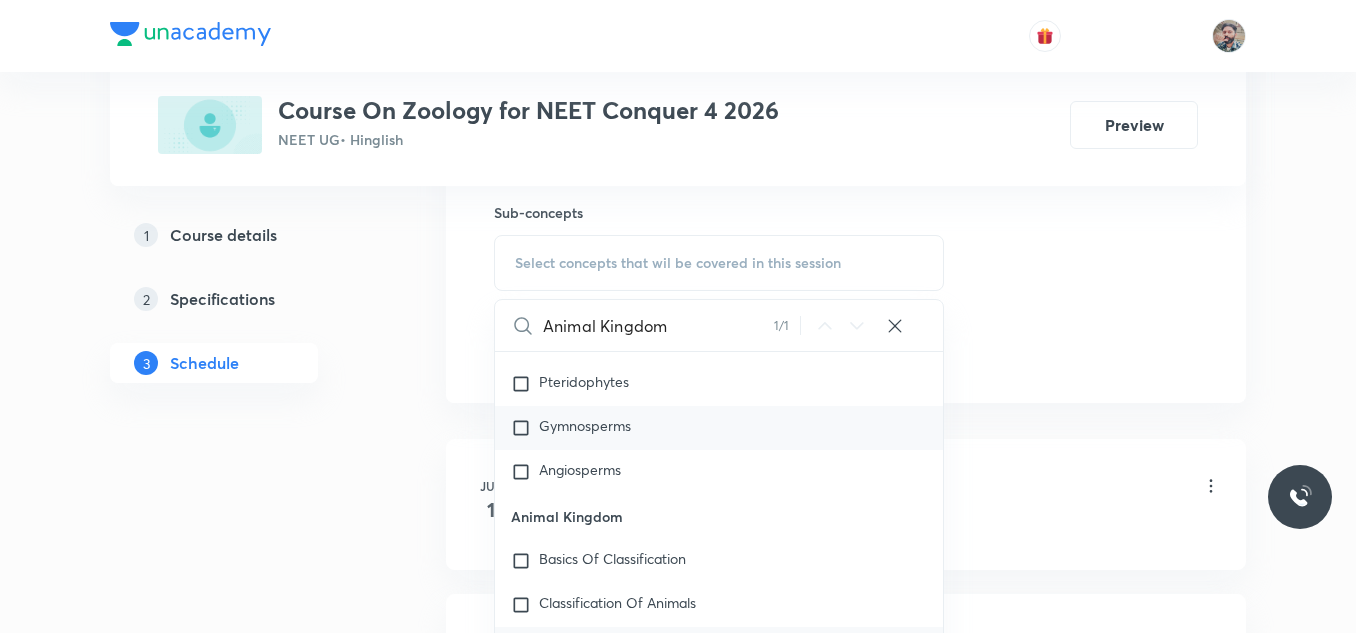 scroll, scrollTop: 1399, scrollLeft: 0, axis: vertical 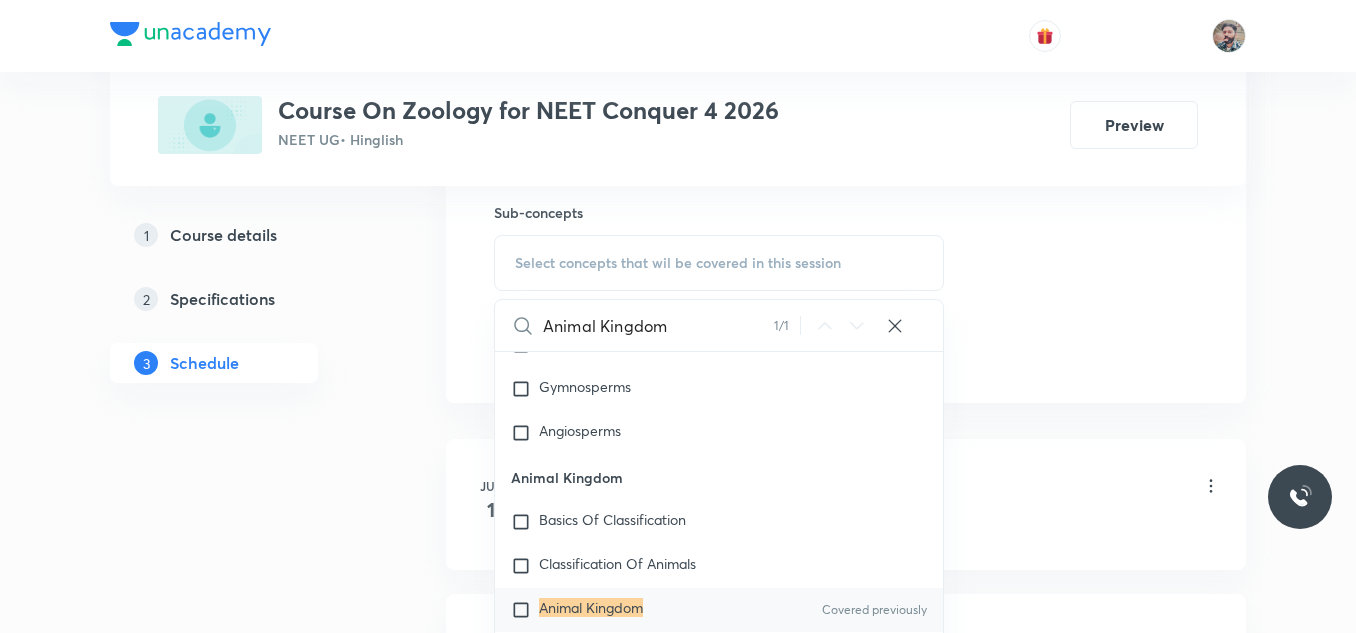 type on "Animal Kingdom" 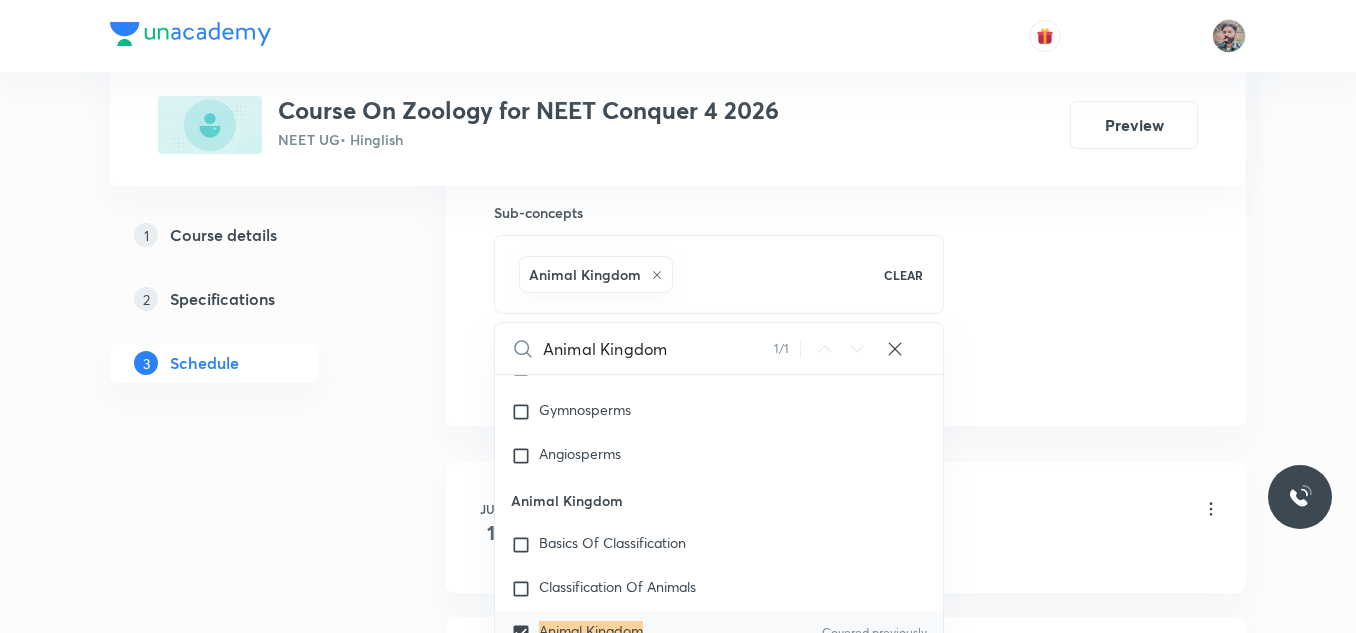 click on "Plus Courses Course On Zoology for NEET Conquer 4 [YEAR] NEET UG  • Hinglish Preview 1 Course details 2 Specifications 3 Schedule Schedule 10  classes Session  11 Live class Session title 0/99 ​ Schedule for [MONTH] 3, [YEAR], [TIME] [AM/PM] ​ Duration (in minutes) ​   Session type Online Offline Room Select centre room Sub-concepts Animal Kingdom CLEAR Animal Kingdom 1 / 1 ​ Biology - Full Syllabus Mock Questions Biology - Full Syllabus Mock Questions Practice questions Practice Questions Biology Previous Year Questions Maths Previous Year Questions Living World What Is Living? Diversity In The Living World Systematics Types Of Taxonomy Fundamental Components Of Taxonomy Taxonomic Categories Taxonomical Aids The Three Domains Of Life Biological Nomenclature  Biological Classification System Of Classification Kingdom Monera Kingdom Protista Kingdom Fungi Kingdom Plantae Kingdom Animalia Linchens Mycorrhiza Virus Prions Viroids Plant Kingdom Algae Bryophytes Pteridophytes Gymnosperms Angiosperms Animal Kingdom Root" at bounding box center (678, 588) 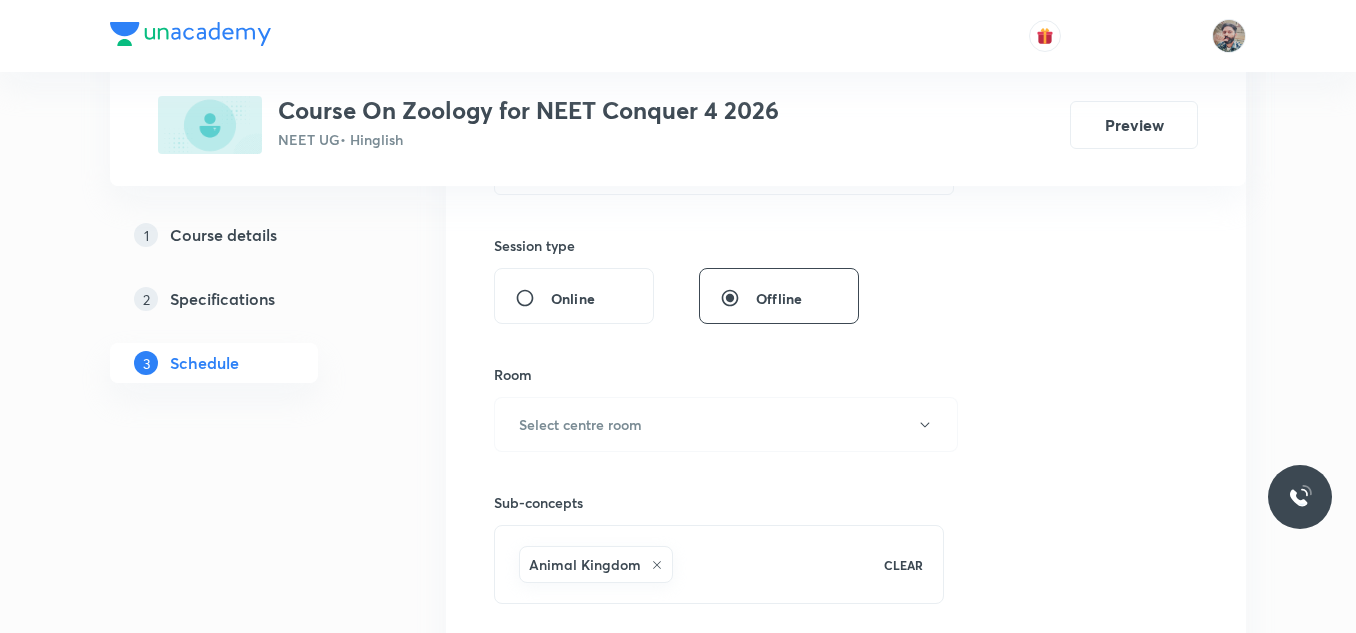 scroll, scrollTop: 700, scrollLeft: 0, axis: vertical 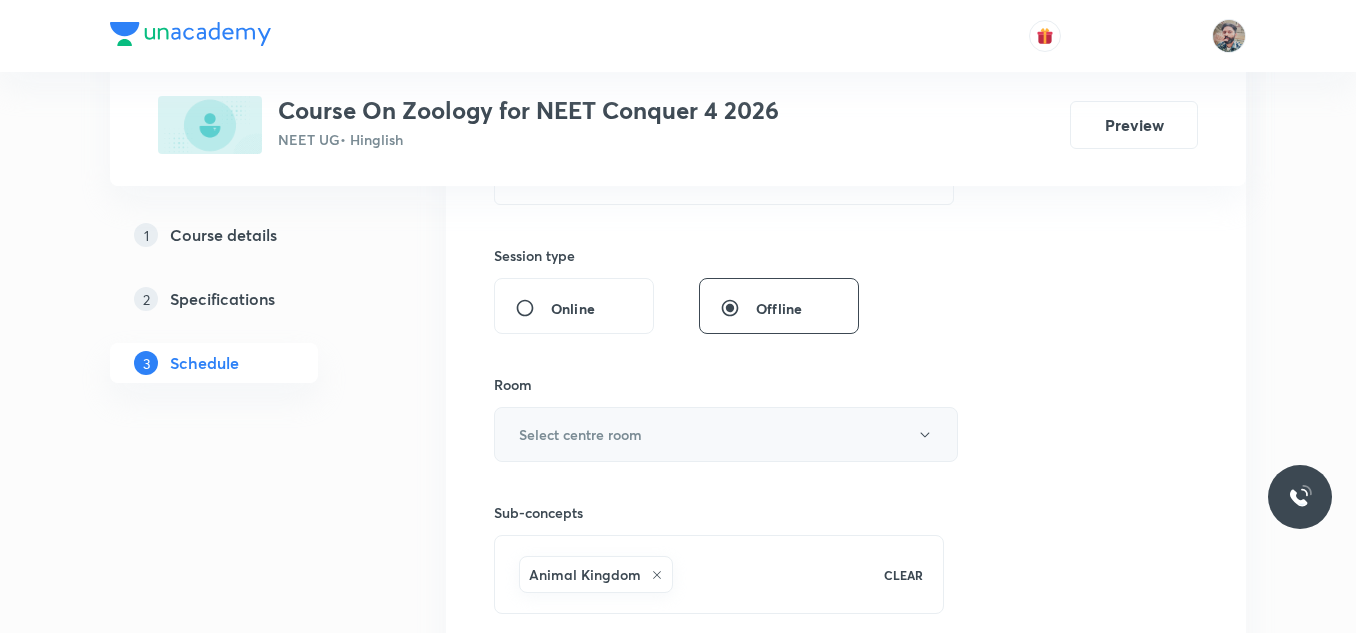 click on "Select centre room" at bounding box center [726, 434] 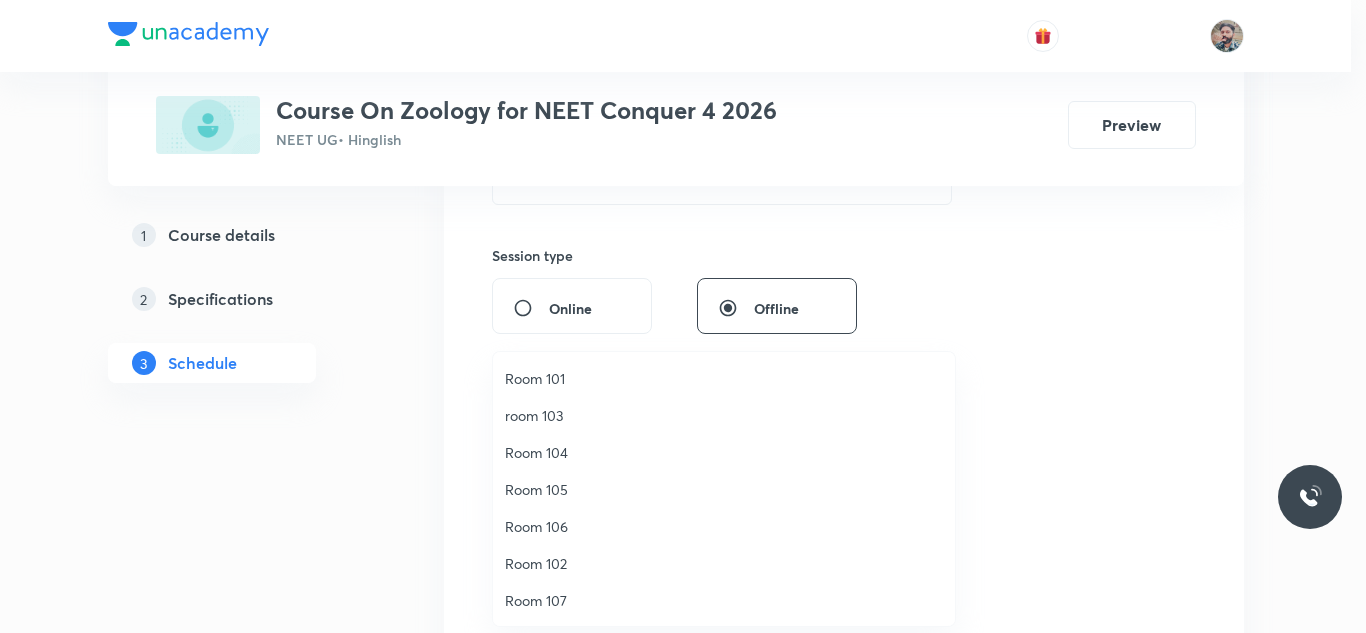 click on "room 103" at bounding box center (724, 415) 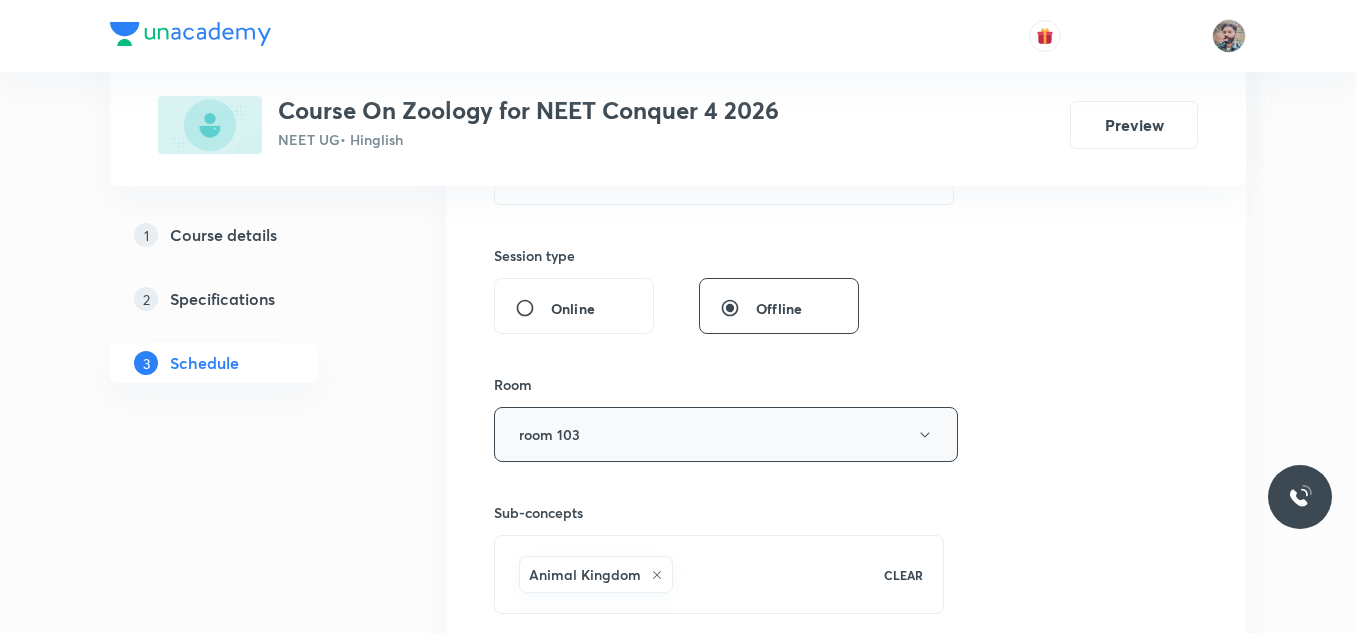 click on "room 103" at bounding box center [726, 434] 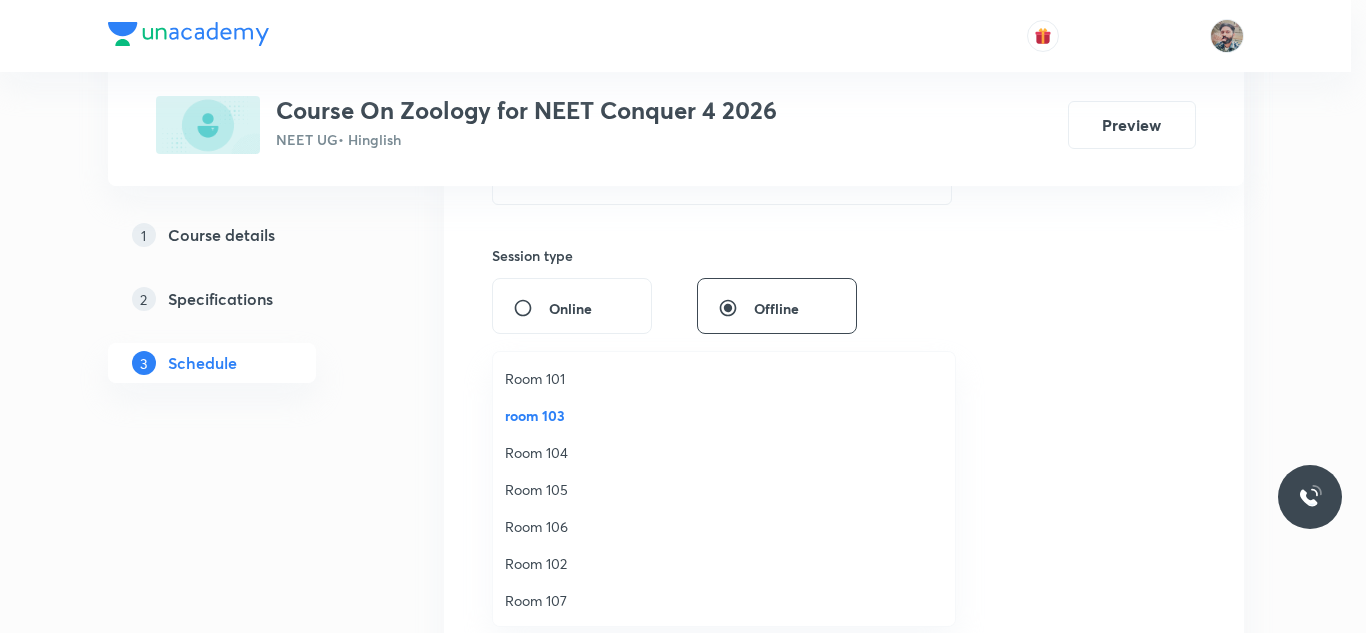 click on "Room 102" at bounding box center (724, 563) 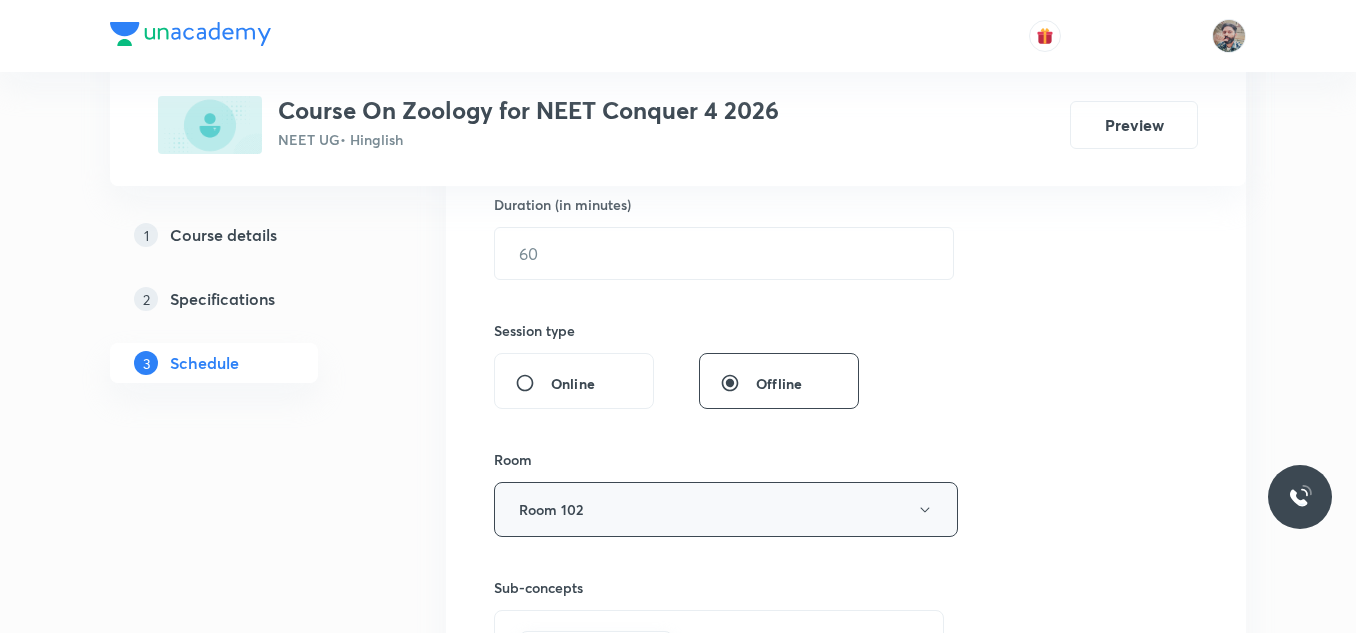 scroll, scrollTop: 500, scrollLeft: 0, axis: vertical 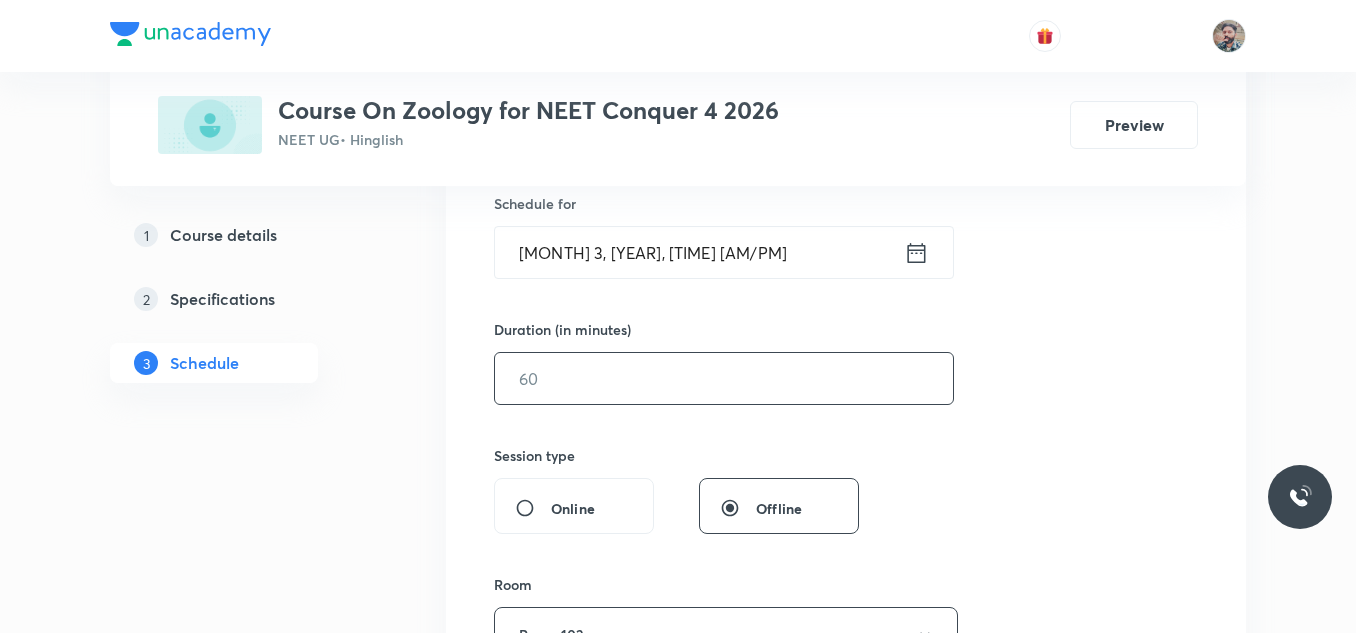 click at bounding box center (724, 378) 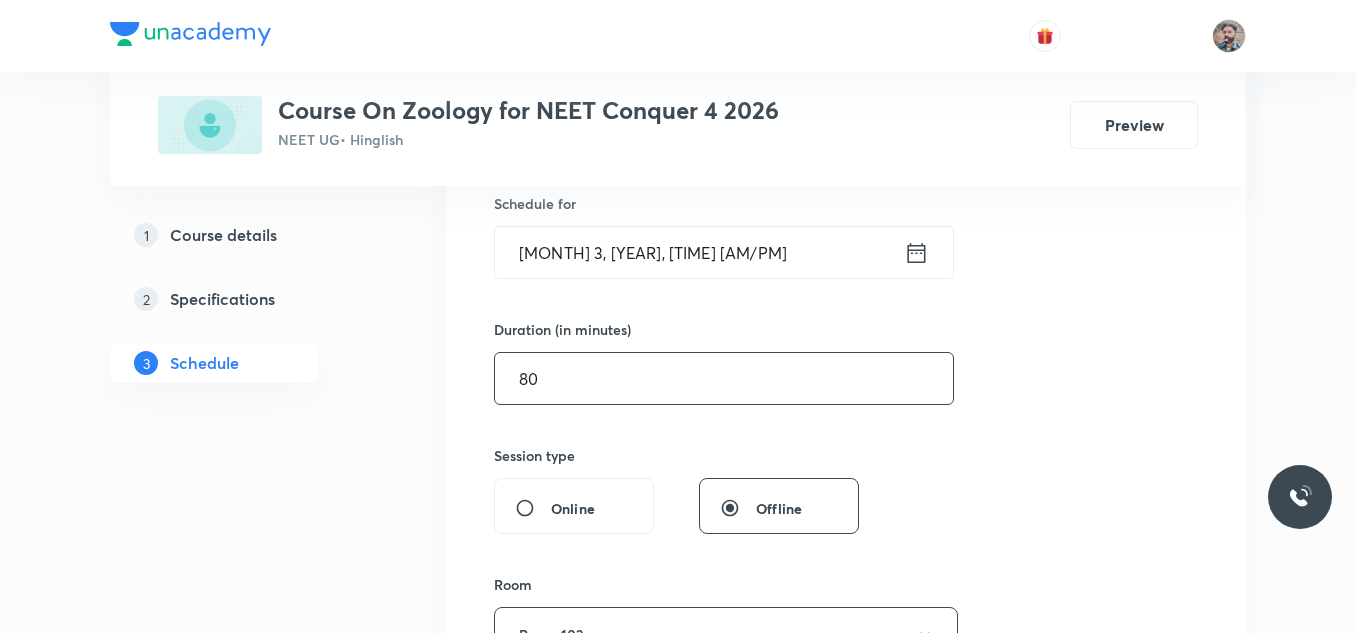 type on "80" 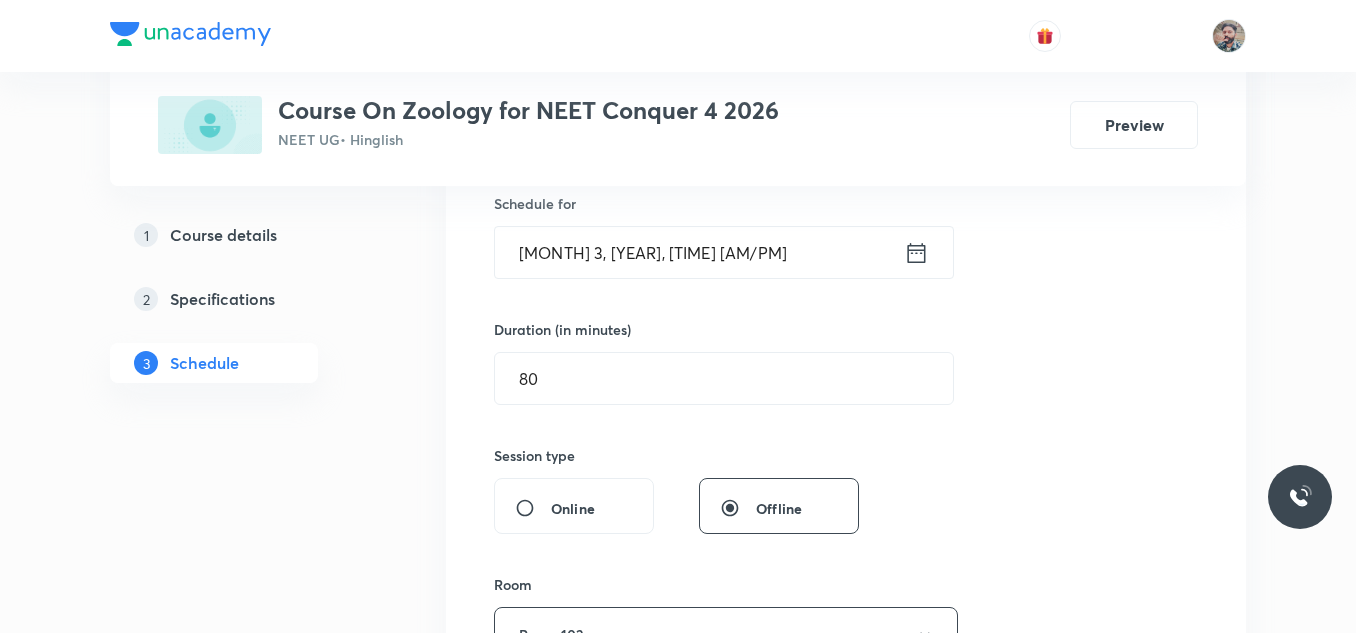 click 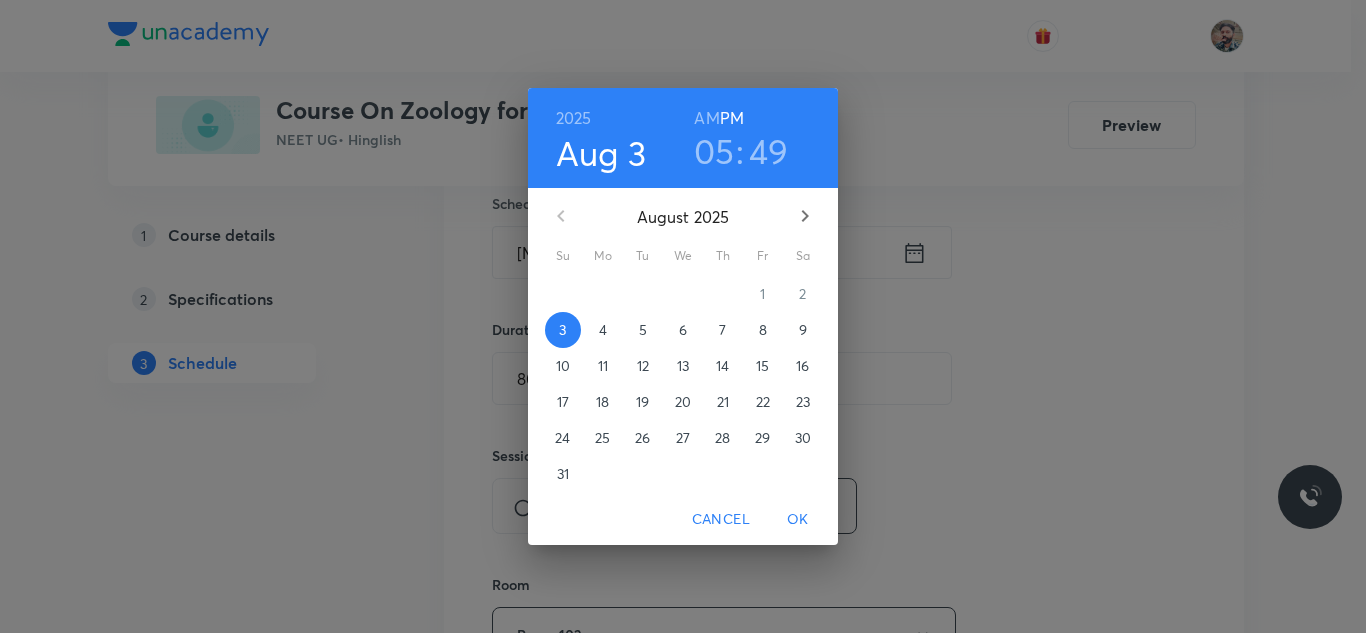 click on "5" at bounding box center [643, 330] 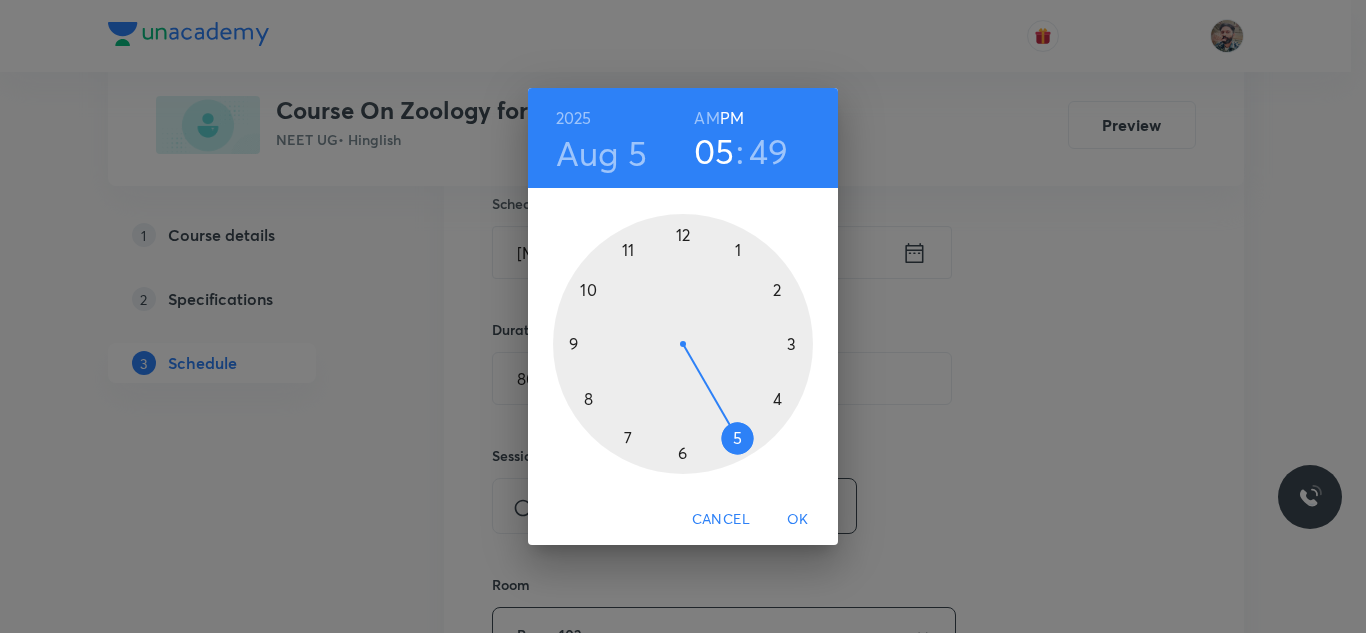 click at bounding box center (683, 344) 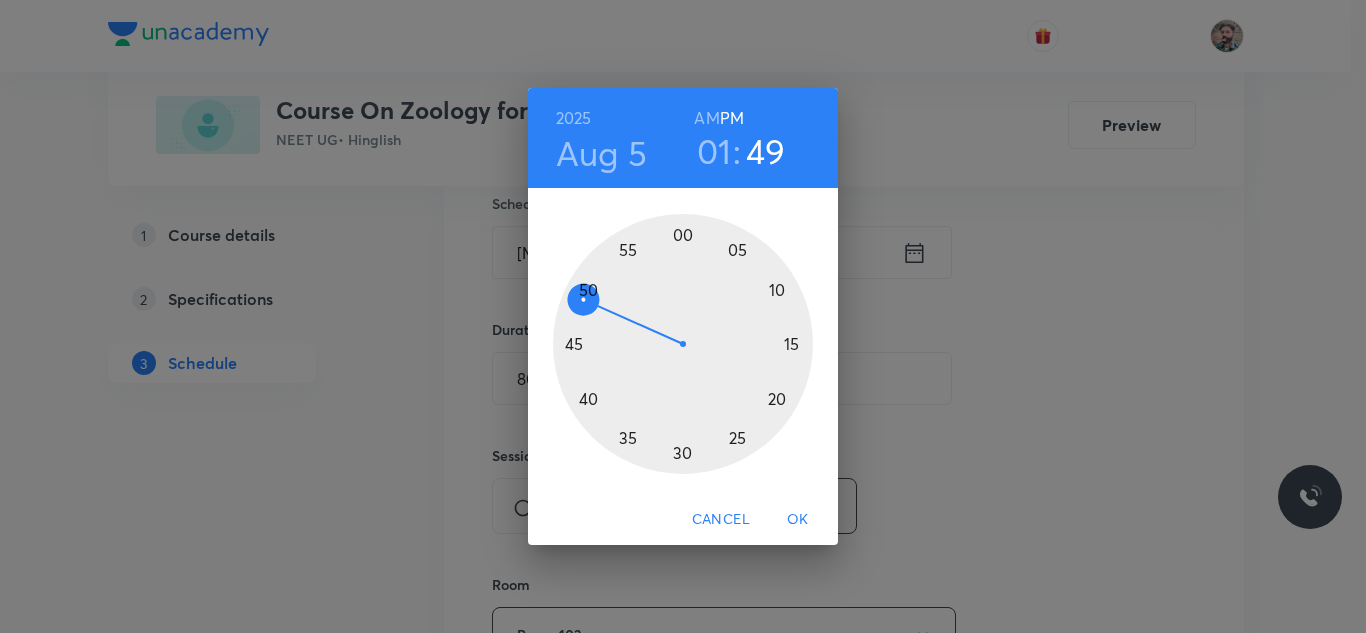 click at bounding box center (683, 344) 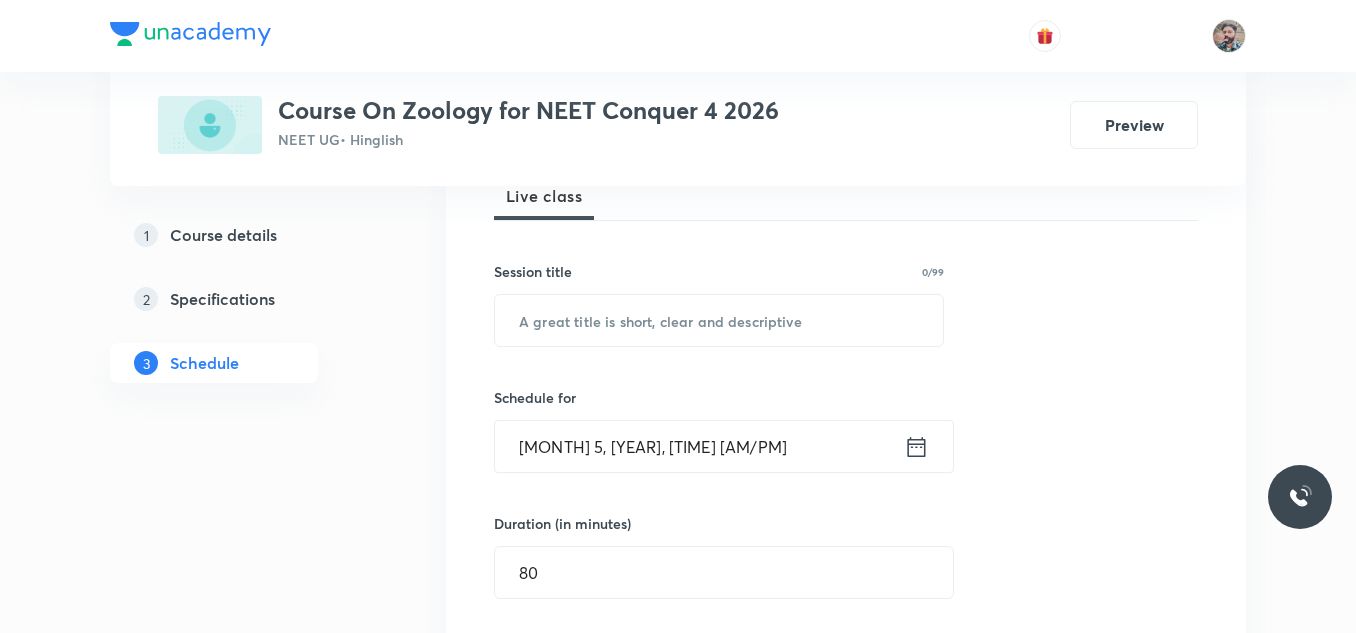 scroll, scrollTop: 300, scrollLeft: 0, axis: vertical 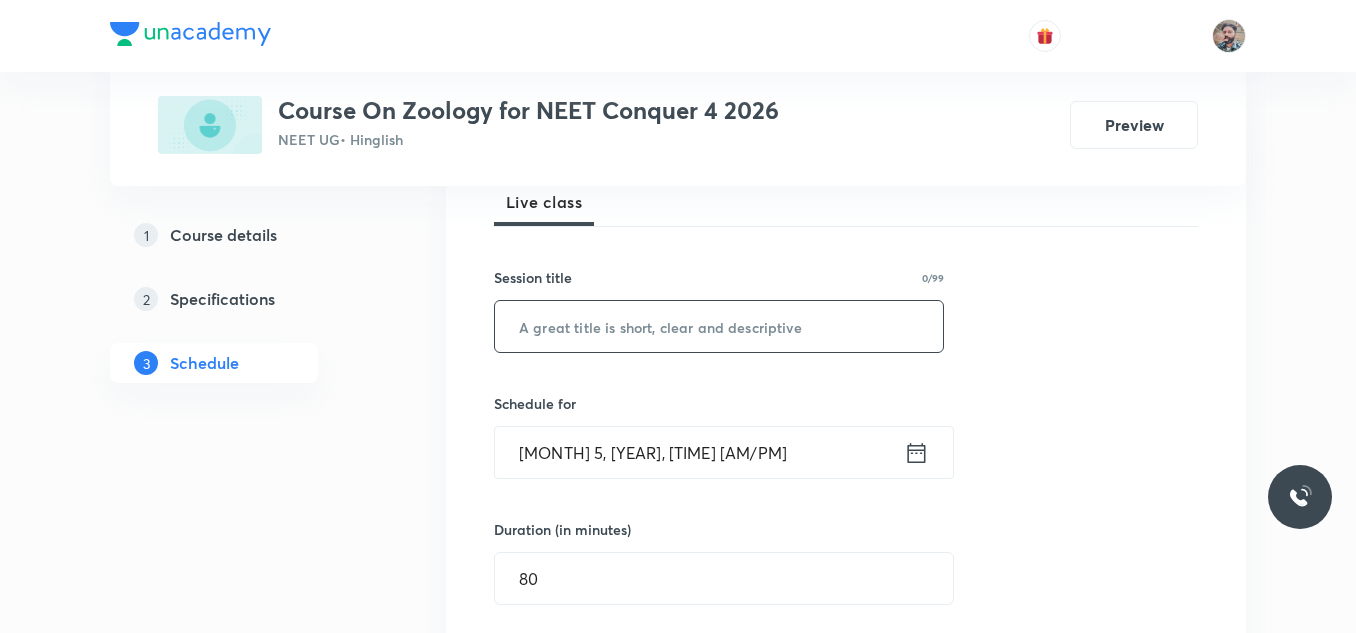 click at bounding box center [719, 326] 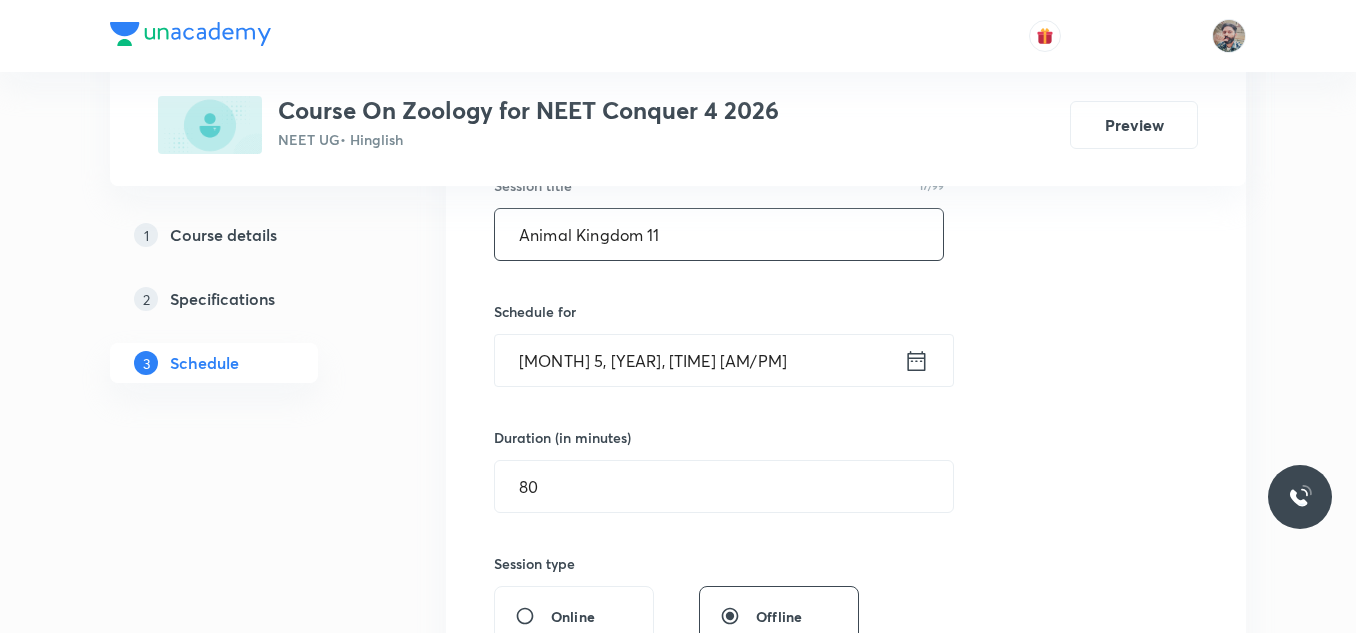 scroll, scrollTop: 900, scrollLeft: 0, axis: vertical 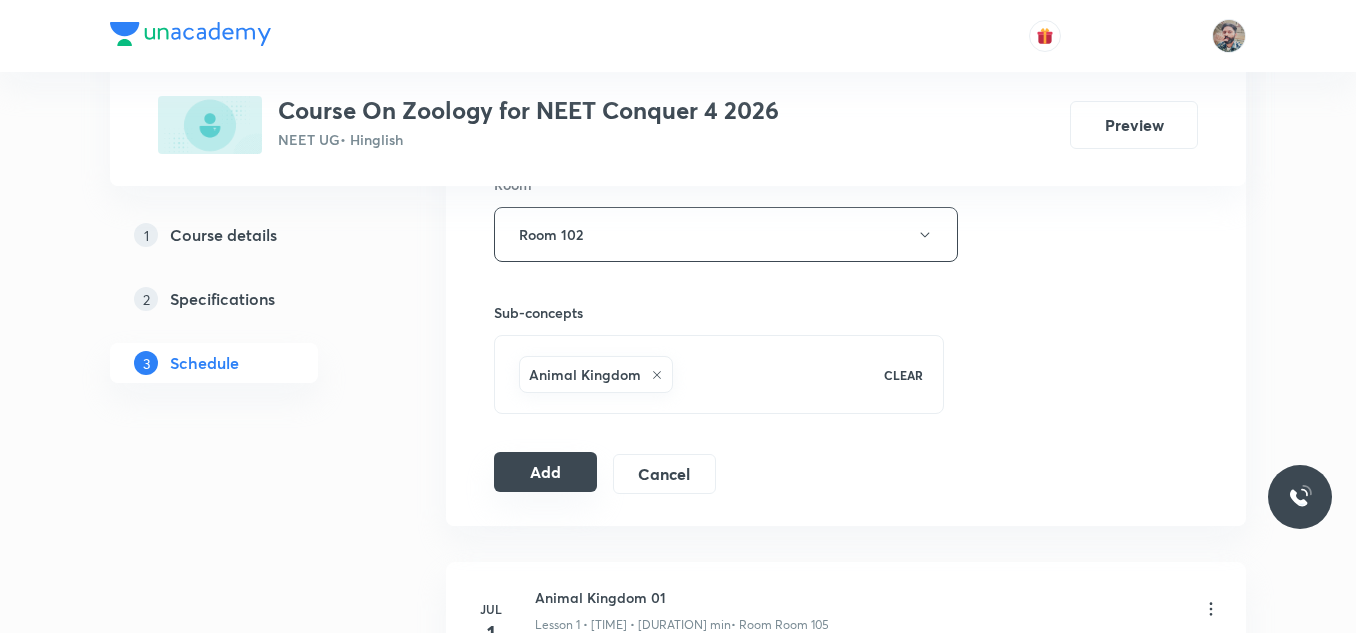type on "Animal Kingdom 11" 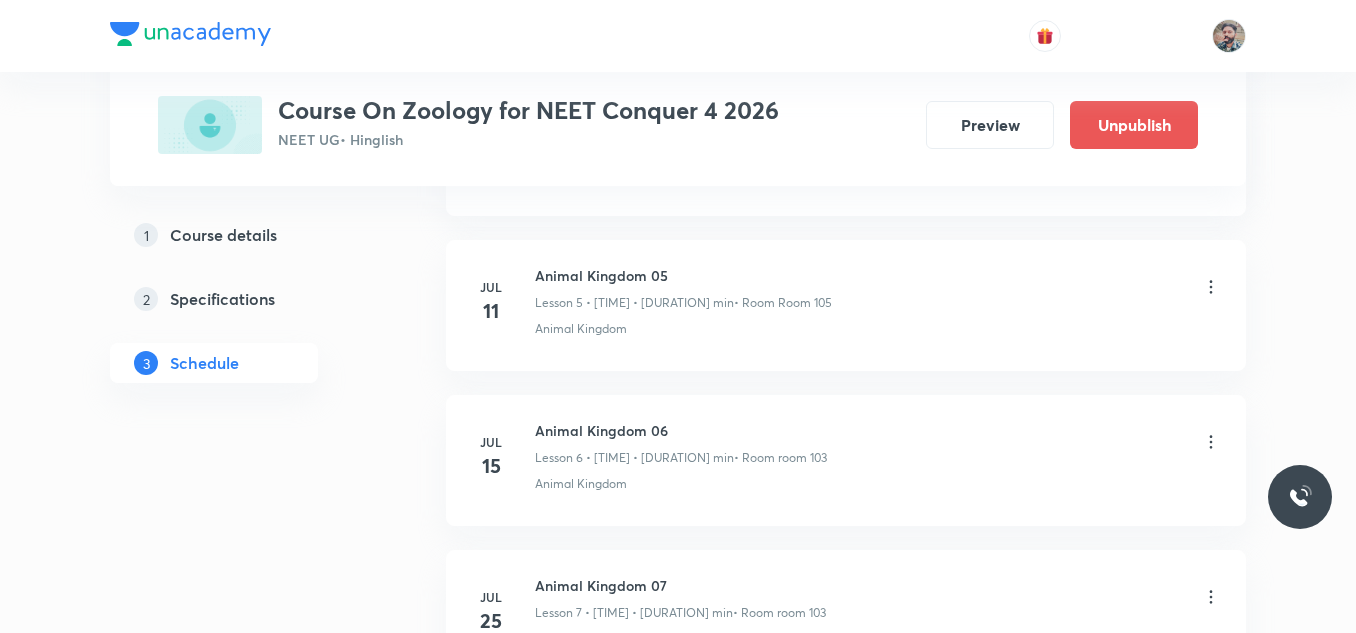 click on "Plus Courses Course On Zoology for NEET Conquer 4 [YEAR] NEET UG  • Hinglish Preview Unpublish 1 Course details 2 Specifications 3 Schedule Schedule 11  classes Add new session [MONTH] 1 Animal Kingdom 01 Lesson 1 • [TIME] • [DURATION] min  • Room Room 105 Animal Kingdom [MONTH] 3 Animal Kingdom 02 Lesson 2 • [TIME] • [DURATION] min  • Room Room 105 Animal Kingdom [MONTH] 8 Animal Kingdom 03 Lesson 3 • [TIME] • [DURATION] min  • Room Room 101 Animal Kingdom [MONTH] 10 Animal Kingdom 04 Lesson 4 • [TIME] • [DURATION] min  • Room Room 102 Animal Kingdom [MONTH] 11 Animal Kingdom 05 Lesson 5 • [TIME] • [DURATION] min  • Room Room 105 Animal Kingdom [MONTH] 15 Animal Kingdom 06 Lesson 6 • [TIME] • [DURATION] min  • Room room 103 Animal Kingdom [MONTH] 25 Animal Kingdom 07 Lesson 7 • [TIME] • [DURATION] min  • Room room 103 Animal Kingdom [MONTH] 26 Animal Kingdom 08 Lesson 8 • [TIME] • [DURATION] min  • Room room 103 Animal Kingdom [MONTH] 28 Animal Kingdom 09 Lesson 9 • [TIME] • [DURATION] min  • Room Room 101 Animal Kingdom [MONTH] 1 [MONTH] 5 [MONTH] 6" at bounding box center (678, 294) 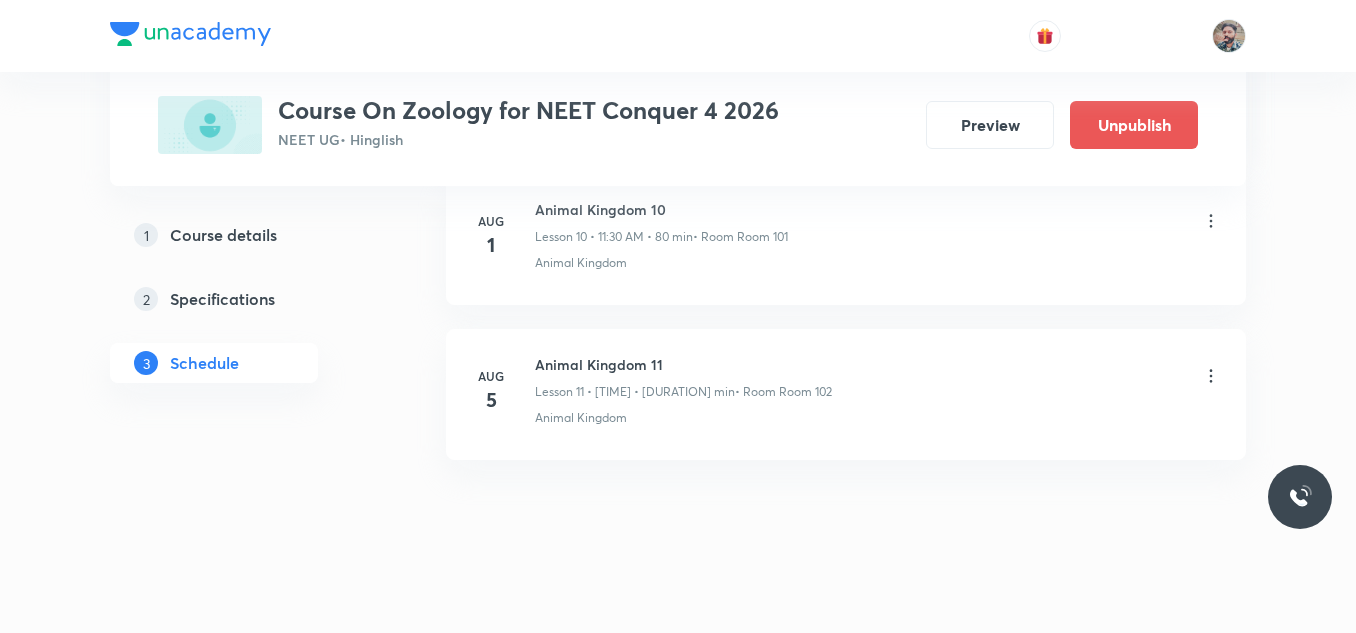 scroll, scrollTop: 1756, scrollLeft: 0, axis: vertical 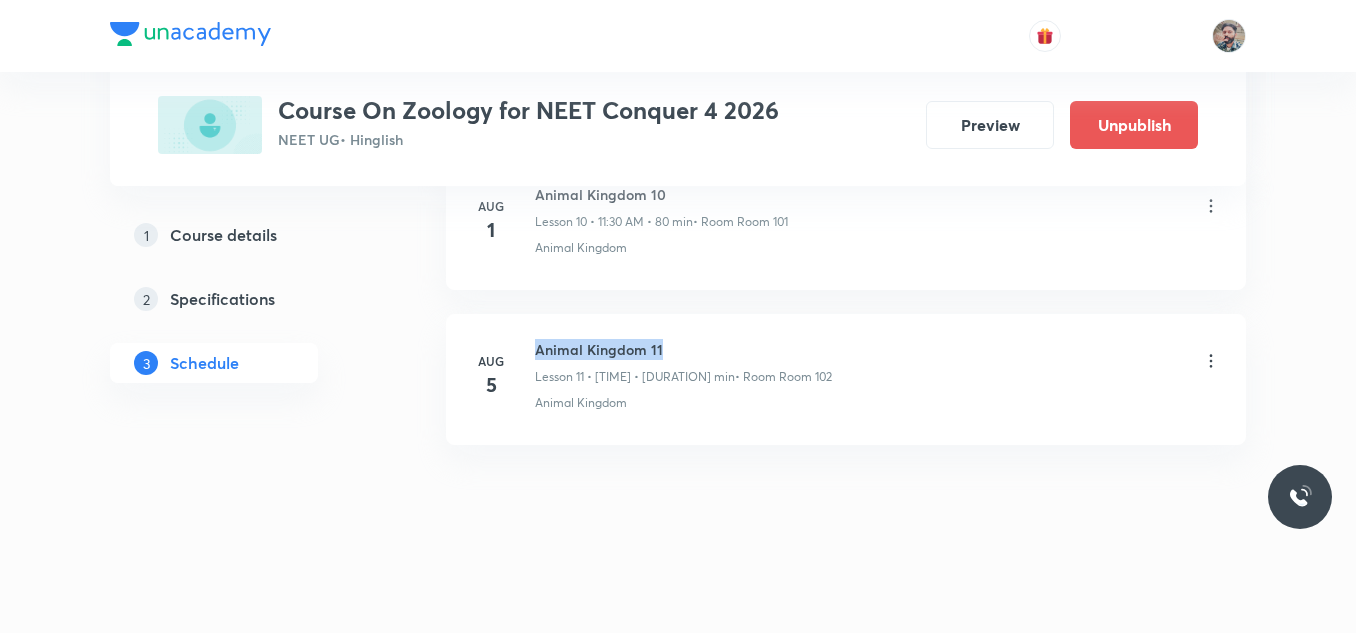 drag, startPoint x: 535, startPoint y: 343, endPoint x: 662, endPoint y: 351, distance: 127.25172 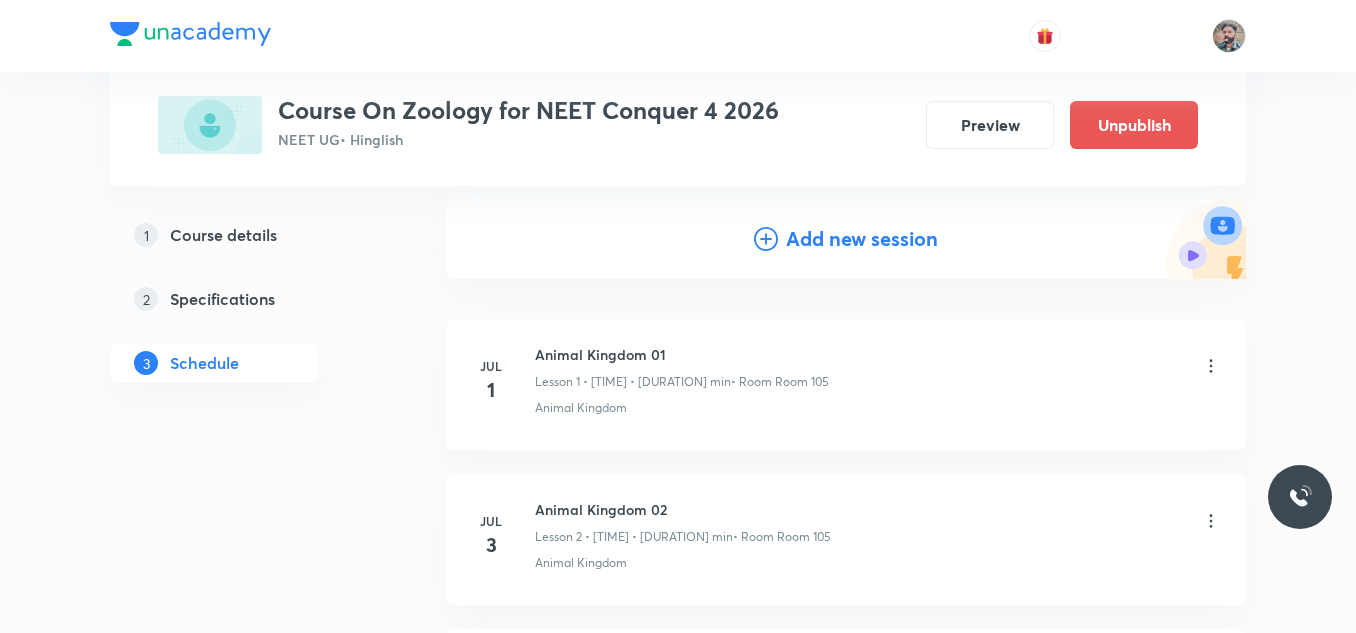scroll, scrollTop: 100, scrollLeft: 0, axis: vertical 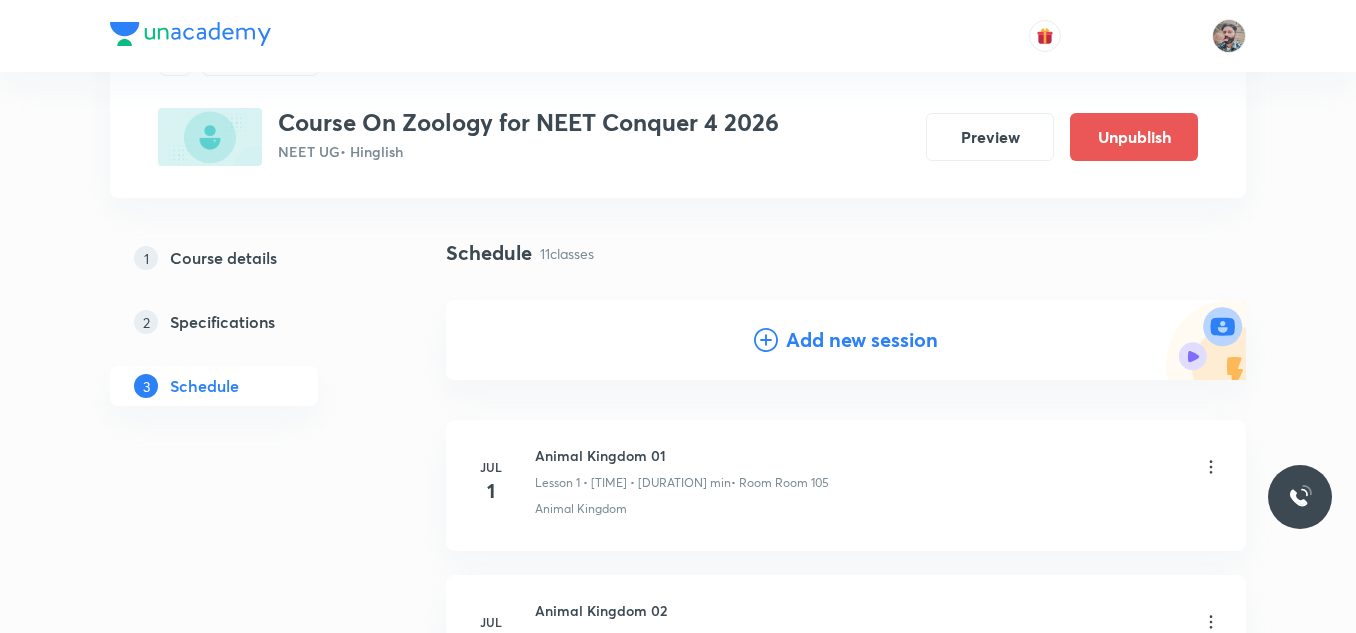click on "Add new session" at bounding box center (862, 340) 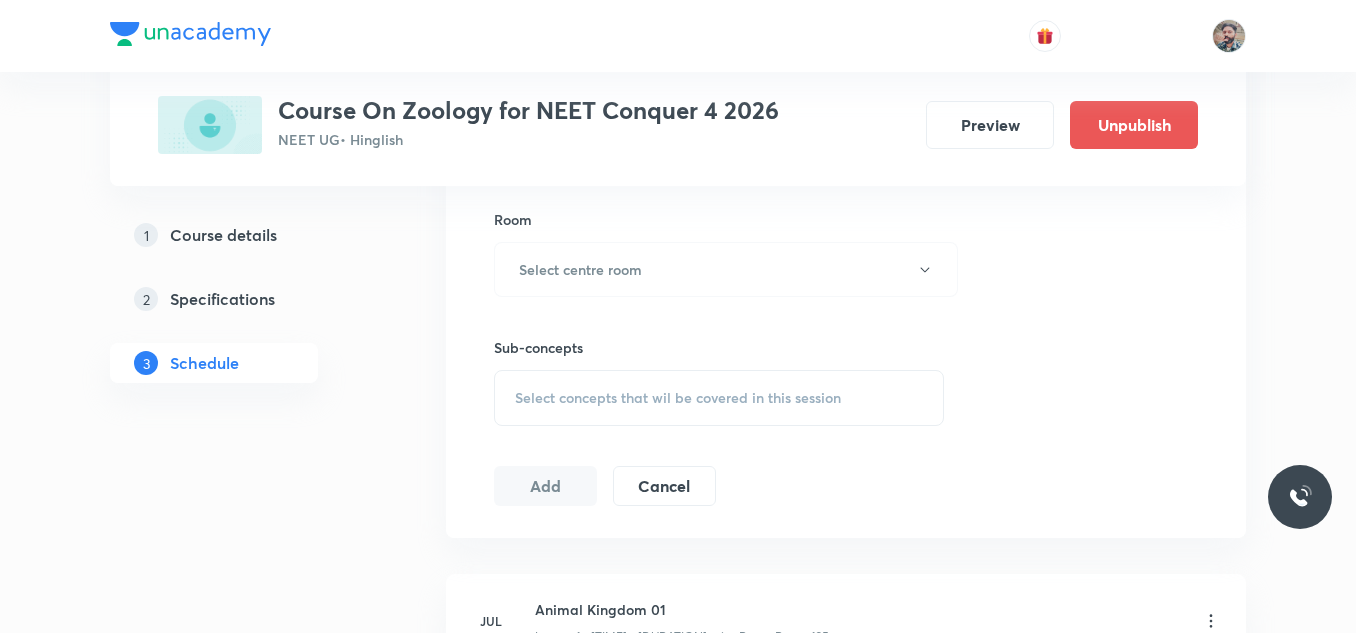 scroll, scrollTop: 900, scrollLeft: 0, axis: vertical 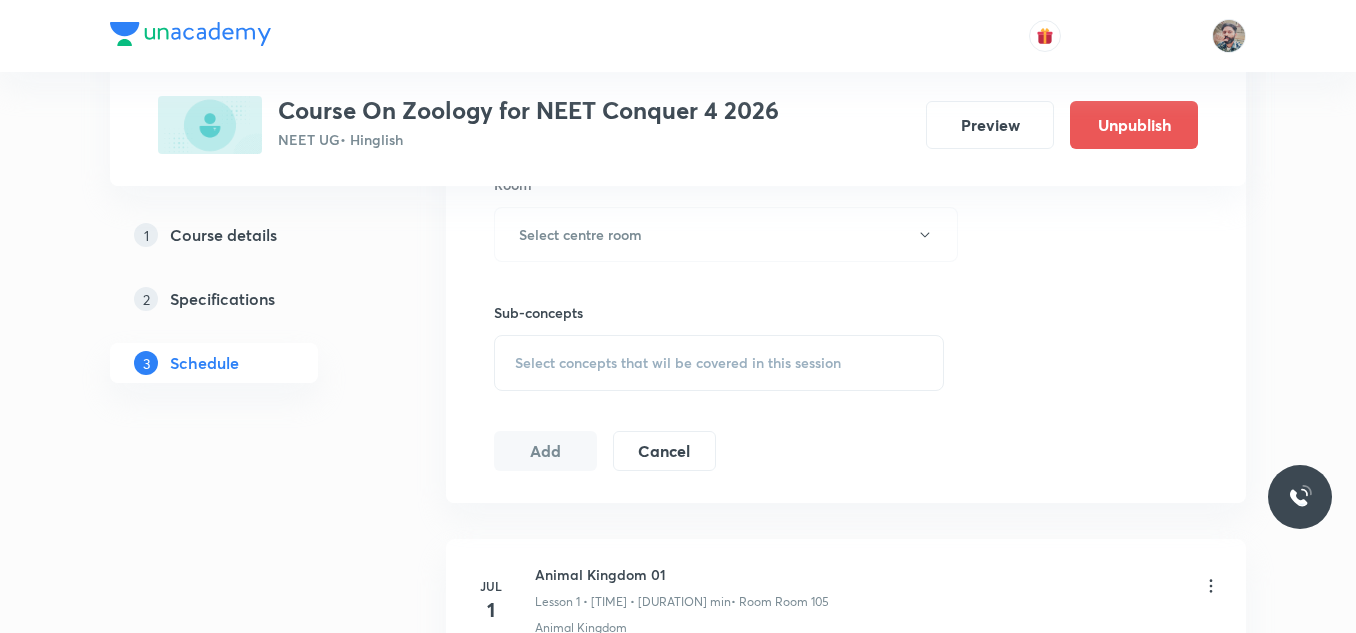 click on "Select concepts that wil be covered in this session" at bounding box center (678, 363) 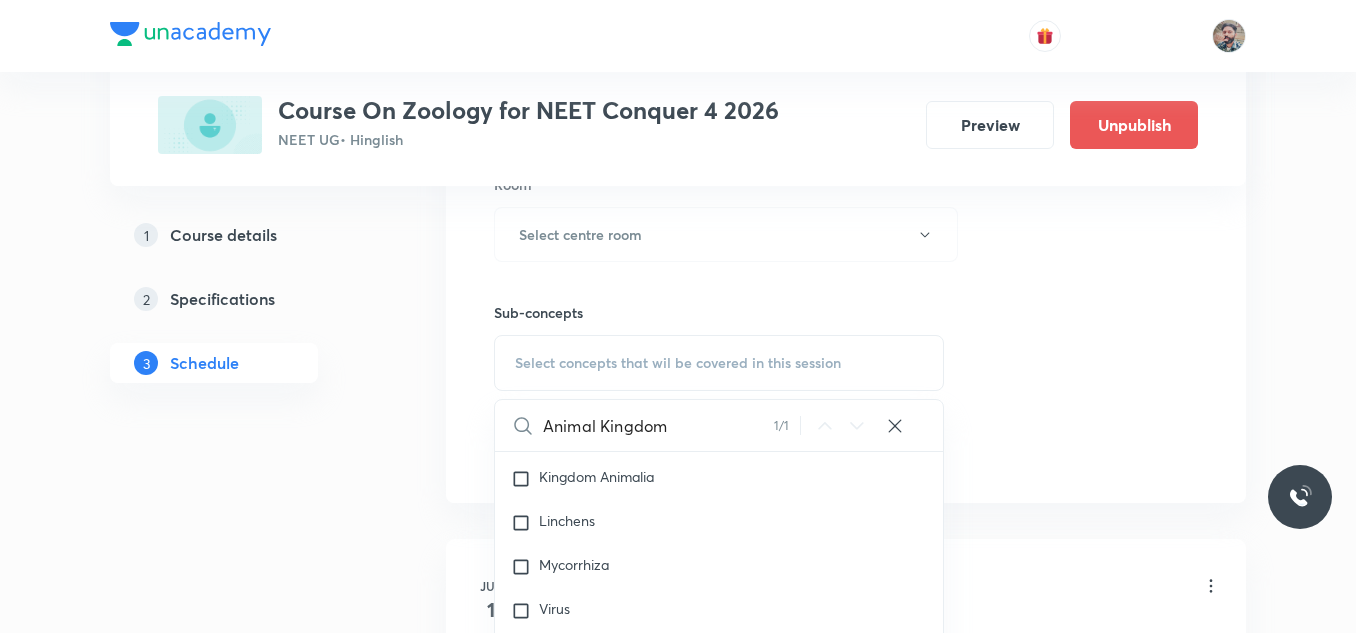 scroll, scrollTop: 1399, scrollLeft: 0, axis: vertical 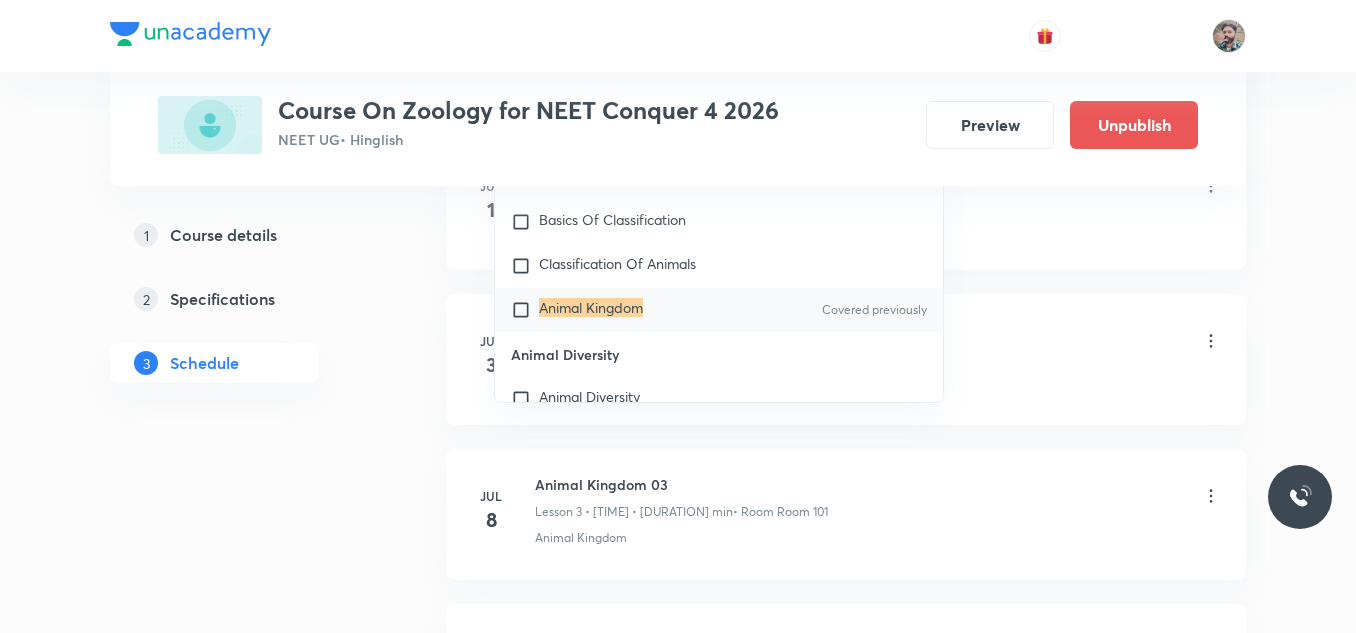 type on "Animal Kingdom" 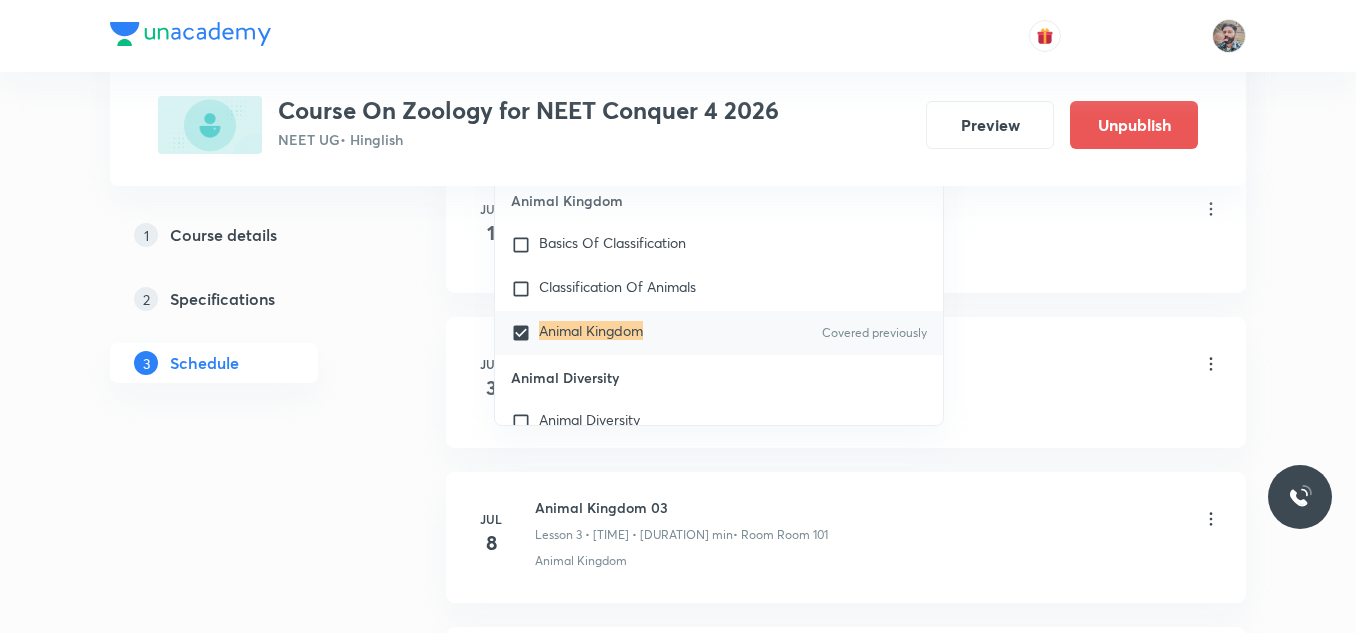 click on "Plus Courses Course On Zoology for NEET Conquer 4 [YEAR] NEET UG  • Hinglish Preview Unpublish 1 Course details 2 Specifications 3 Schedule Schedule 11  classes Session  12 Live class Session title 0/99 ​ Schedule for [MONTH] 3, [YEAR], [TIME] [AM/PM] ​ Duration (in minutes) ​   Session type Online Offline Room Select centre room Sub-concepts Animal Kingdom CLEAR Animal Kingdom 1 / 1 ​ Biology - Full Syllabus Mock Questions Biology - Full Syllabus Mock Questions Practice questions Practice Questions Biology Previous Year Questions Maths Previous Year Questions Living World What Is Living? Diversity In The Living World Systematics Types Of Taxonomy Fundamental Components Of Taxonomy Taxonomic Categories Taxonomical Aids The Three Domains Of Life Biological Nomenclature  Biological Classification System Of Classification Kingdom Monera Kingdom Protista Kingdom Fungi Kingdom Plantae Kingdom Animalia Linchens Mycorrhiza Virus Prions Viroids Plant Kingdom Algae Bryophytes Pteridophytes Gymnosperms Angiosperms Root Stem" at bounding box center [678, 365] 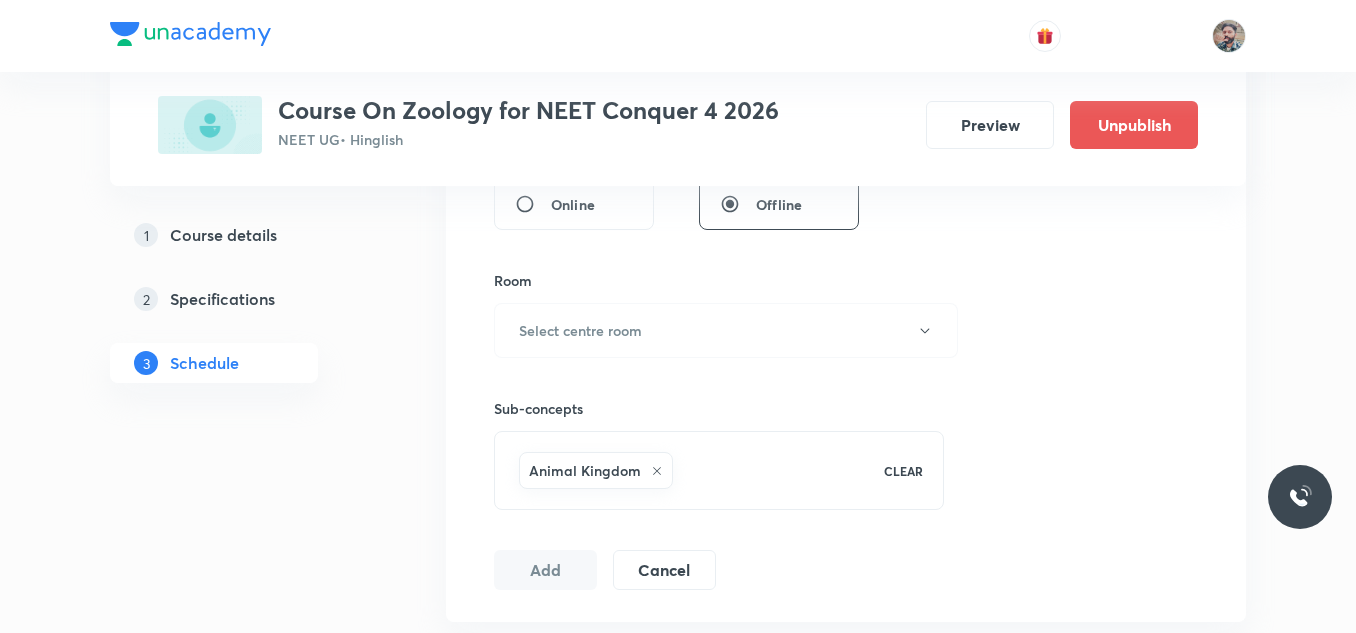 scroll, scrollTop: 800, scrollLeft: 0, axis: vertical 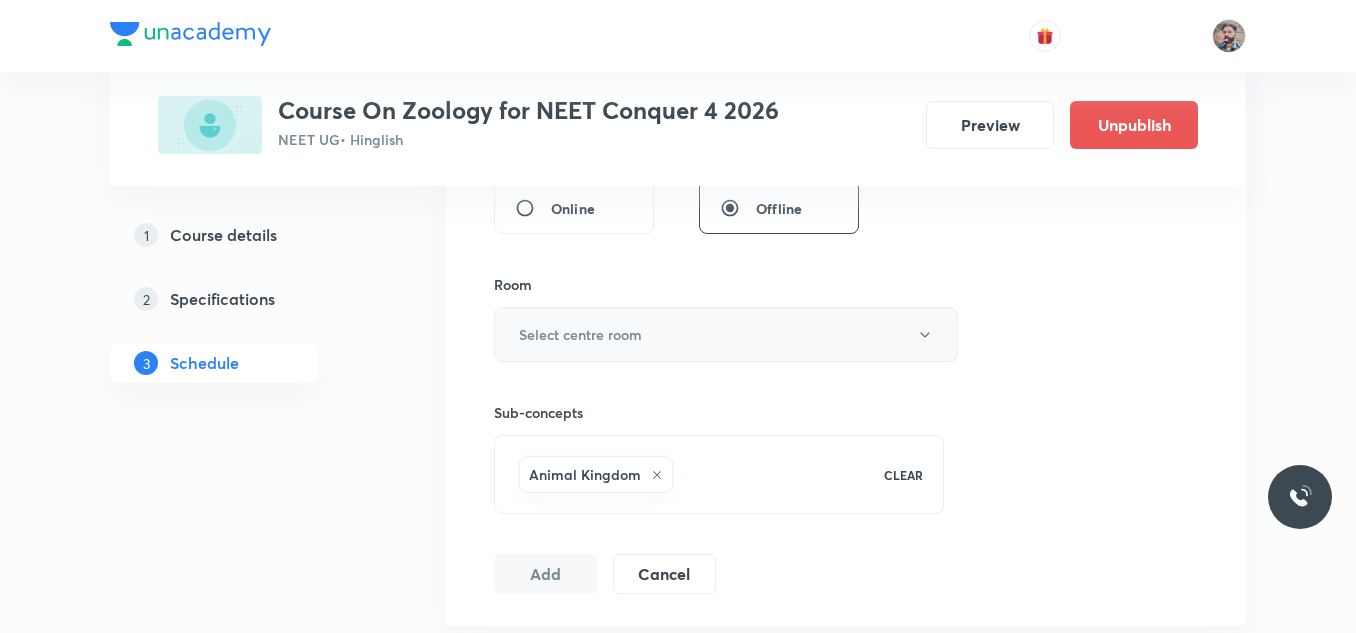 click on "Select centre room" at bounding box center (726, 334) 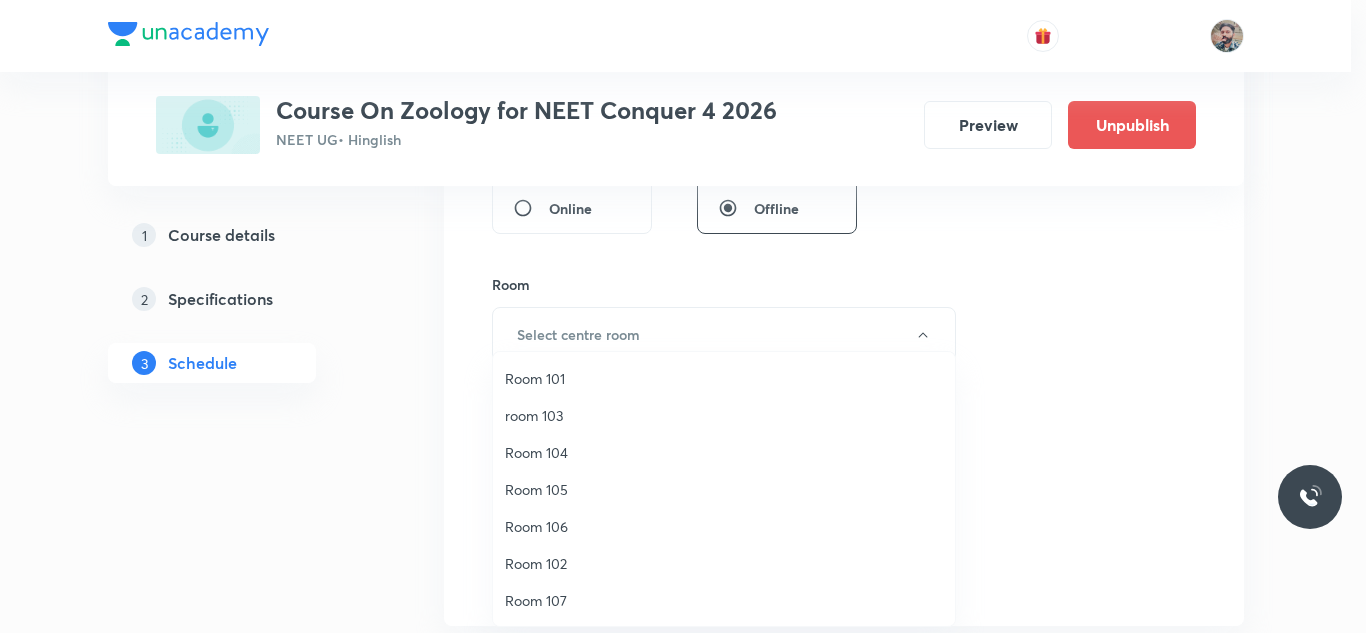 click on "Room 102" at bounding box center (724, 563) 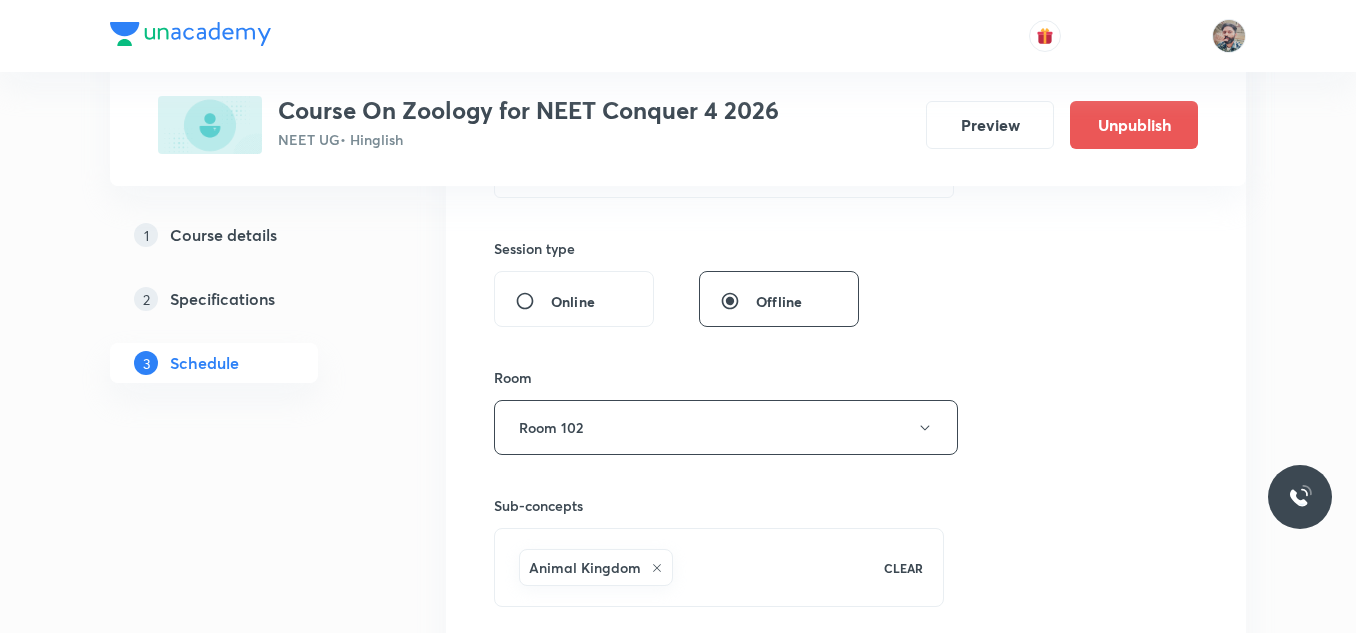 scroll, scrollTop: 600, scrollLeft: 0, axis: vertical 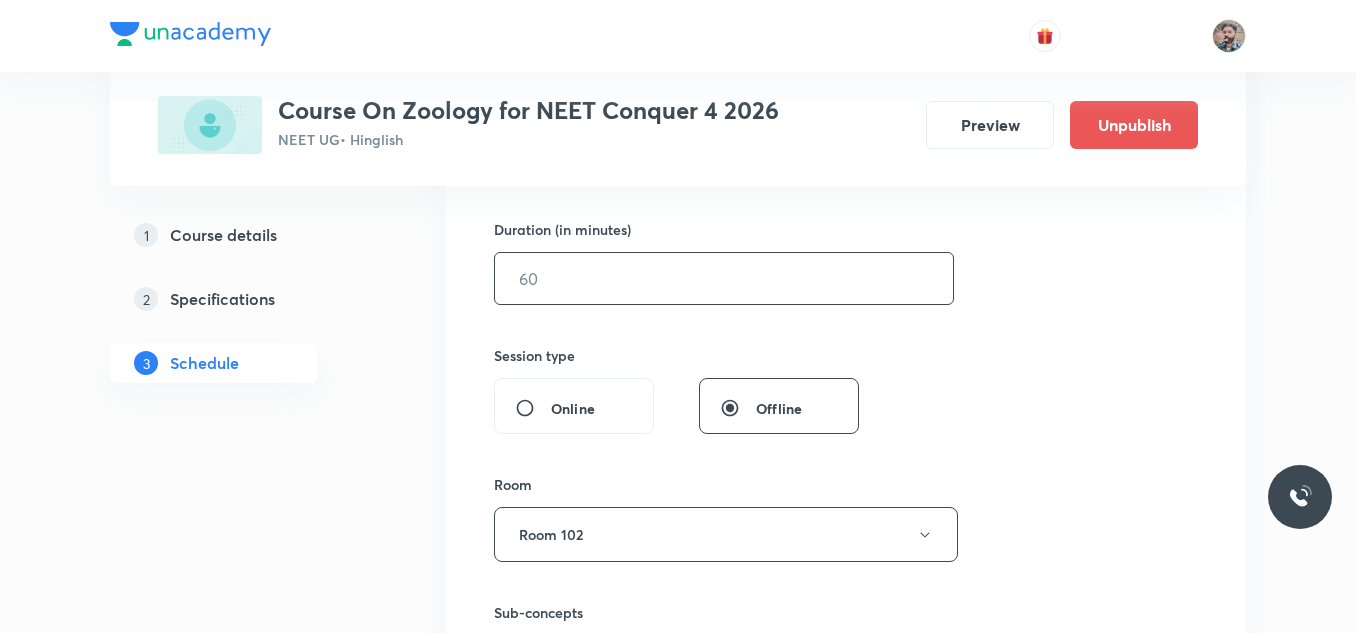 click at bounding box center (724, 278) 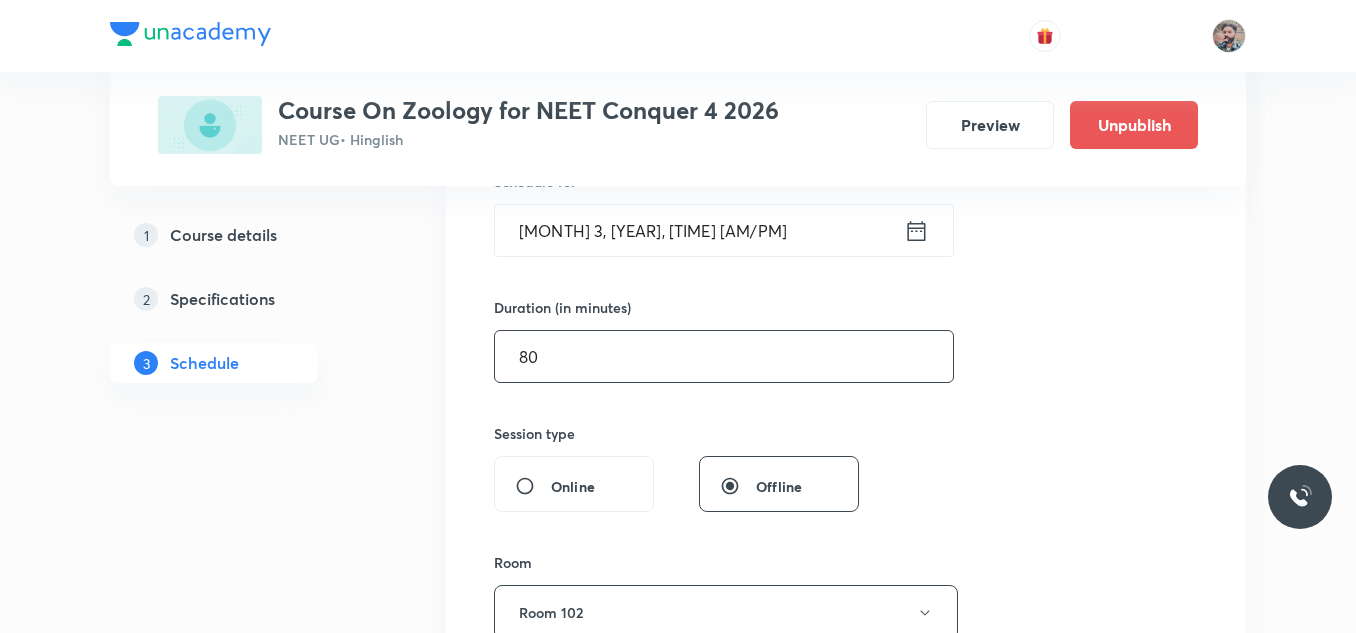 scroll, scrollTop: 400, scrollLeft: 0, axis: vertical 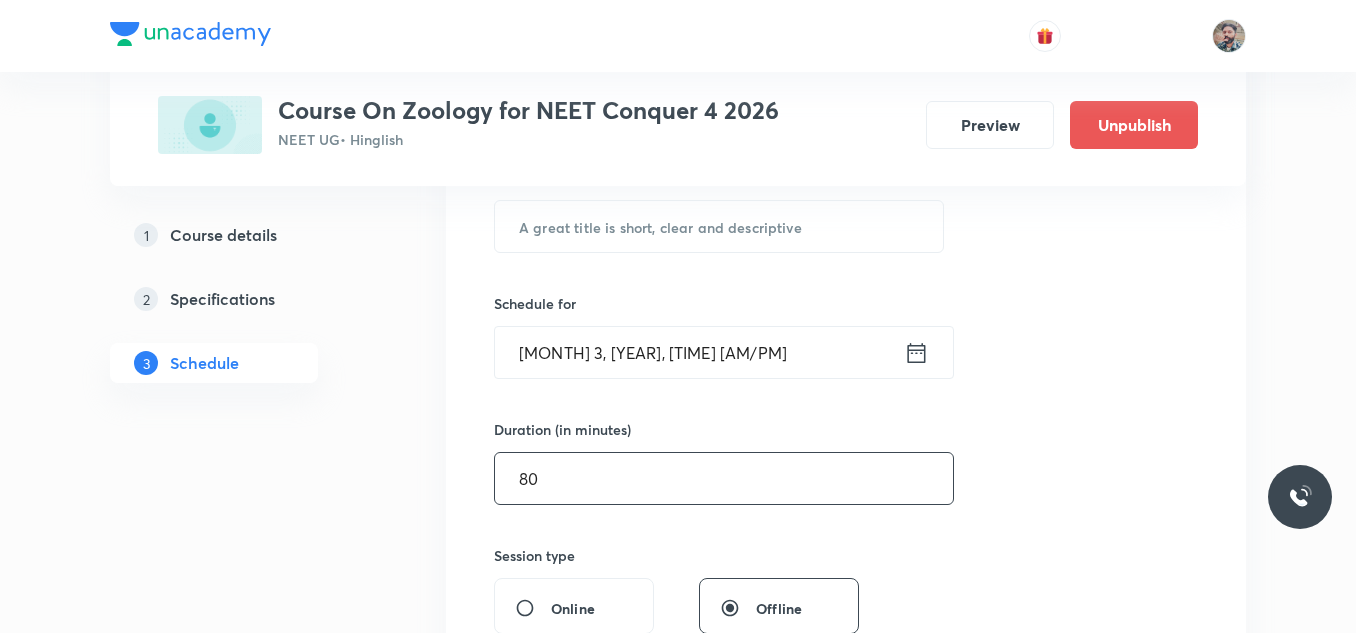 type on "80" 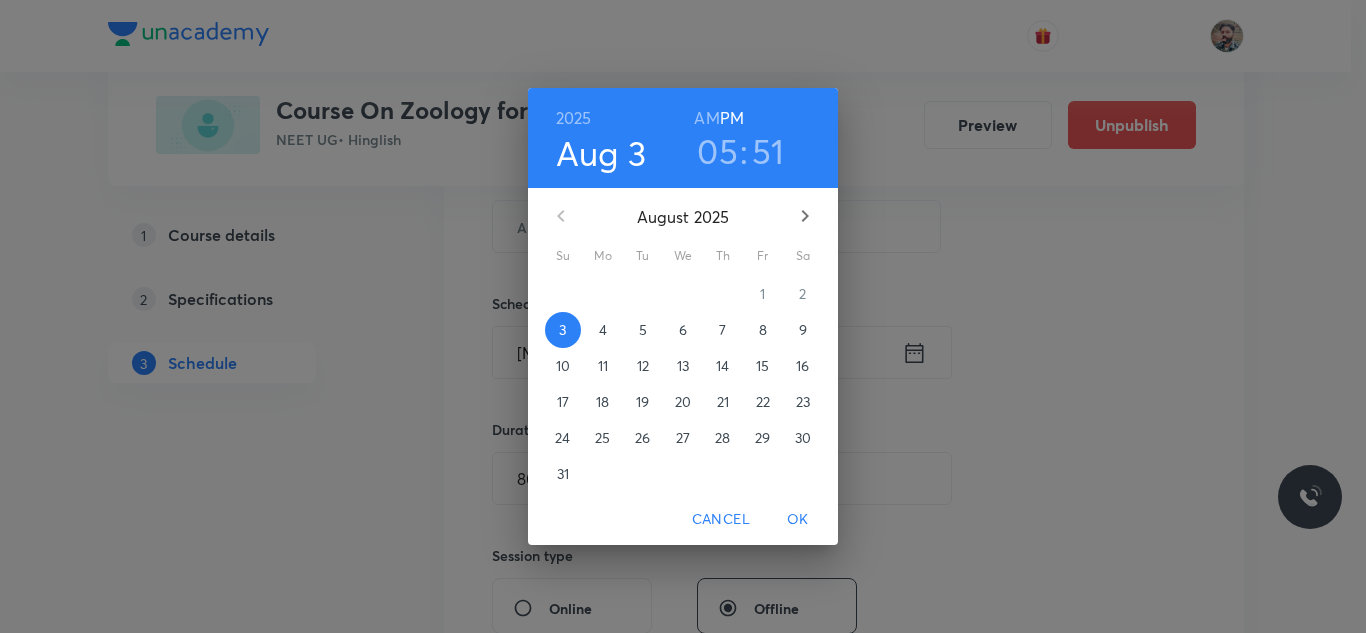 click on "6" at bounding box center [683, 330] 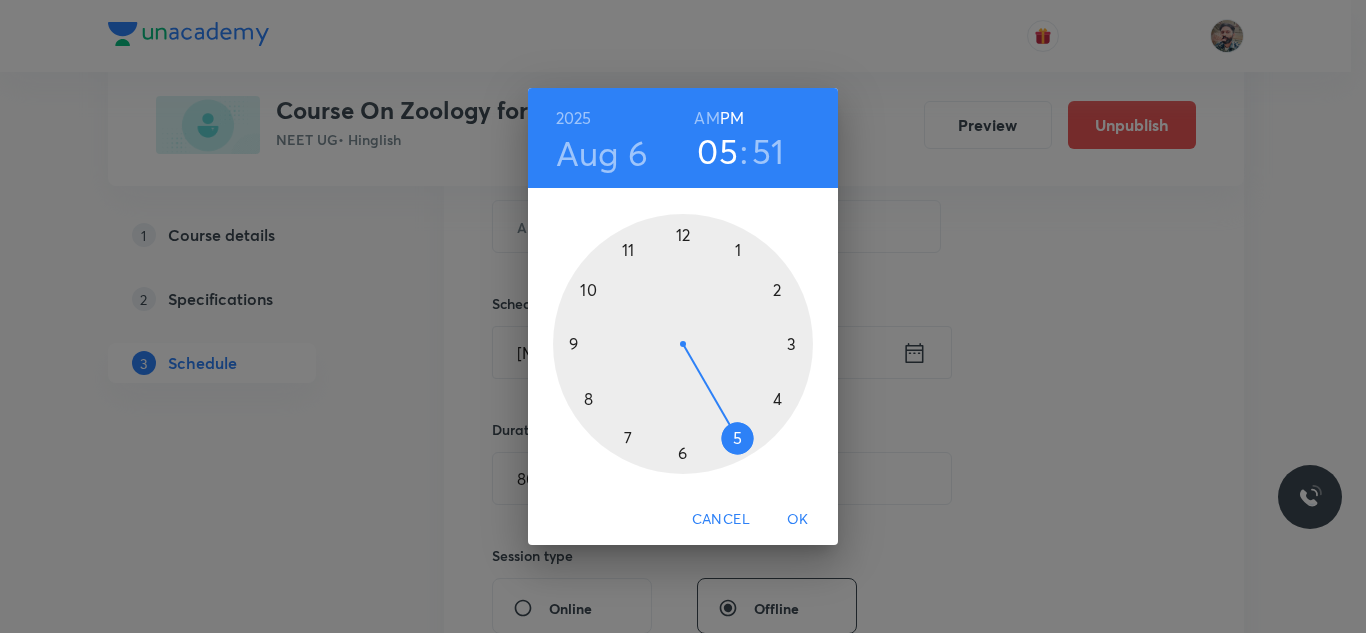 click on "AM" at bounding box center (706, 118) 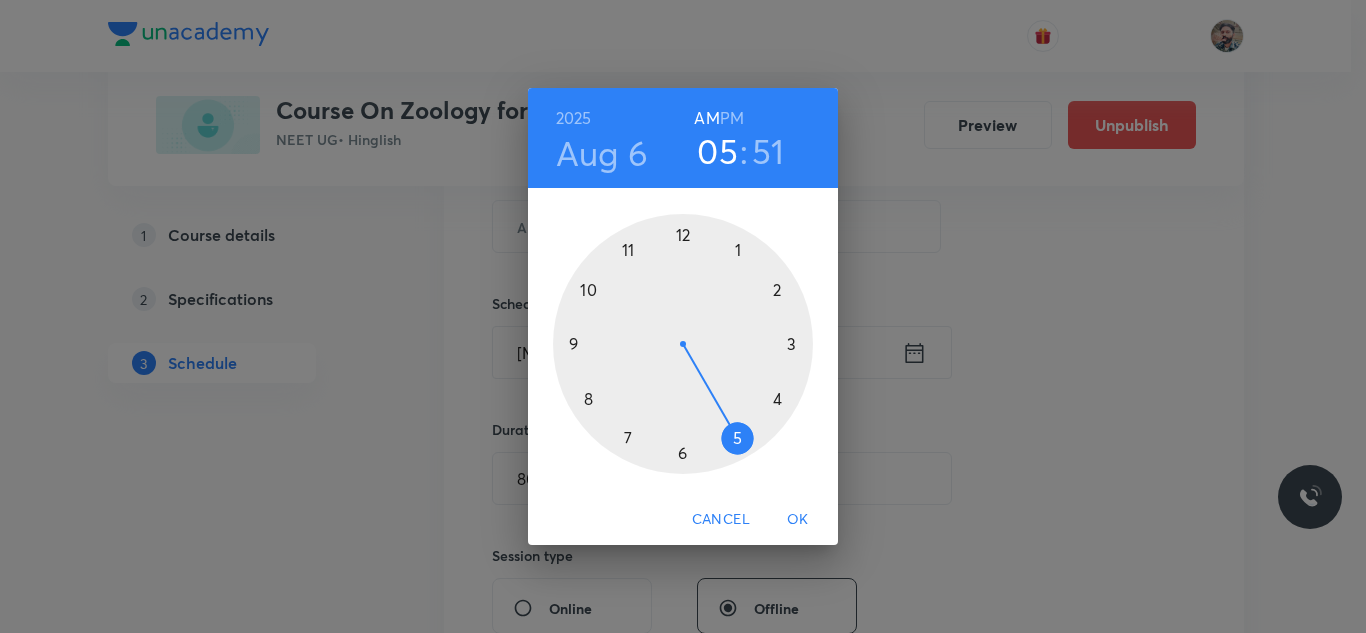 click at bounding box center [683, 344] 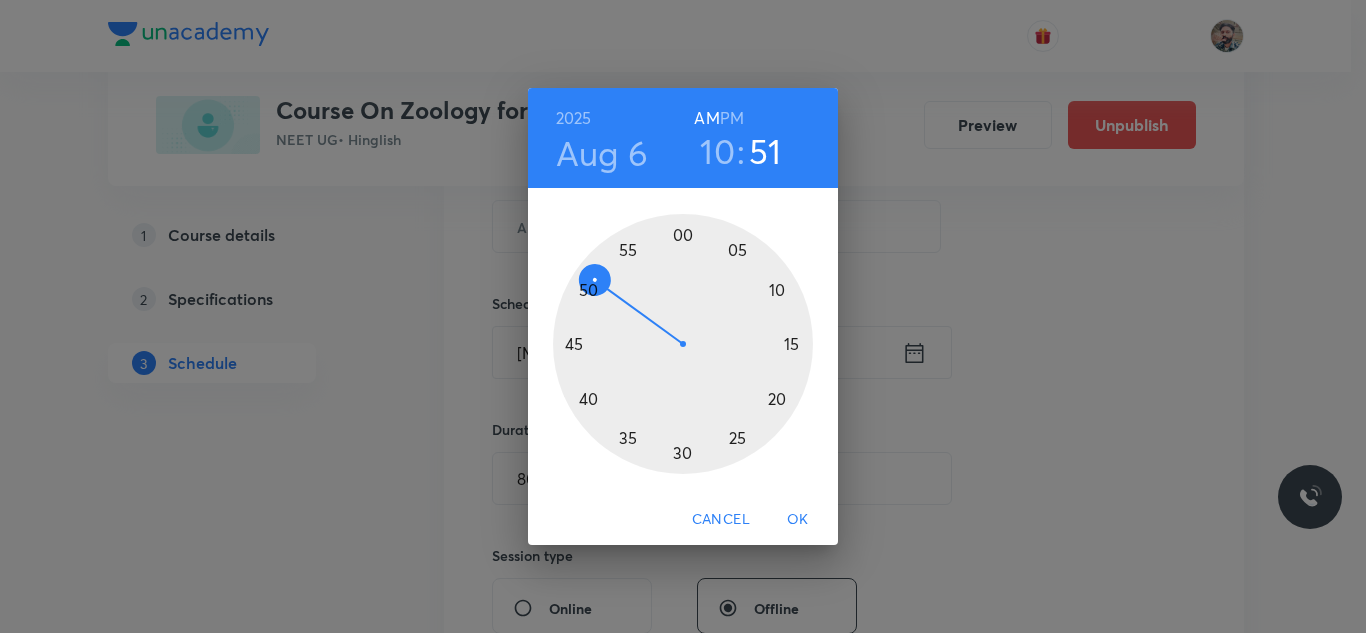 drag, startPoint x: 686, startPoint y: 230, endPoint x: 673, endPoint y: 246, distance: 20.615528 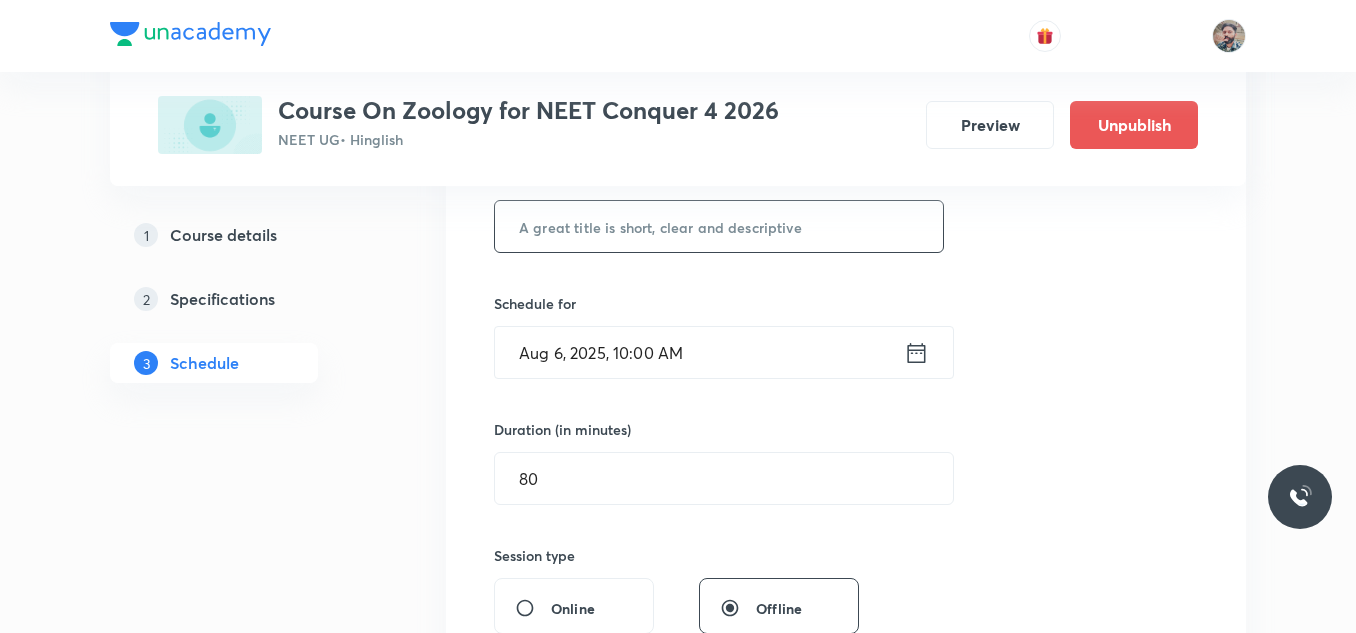 click at bounding box center (719, 226) 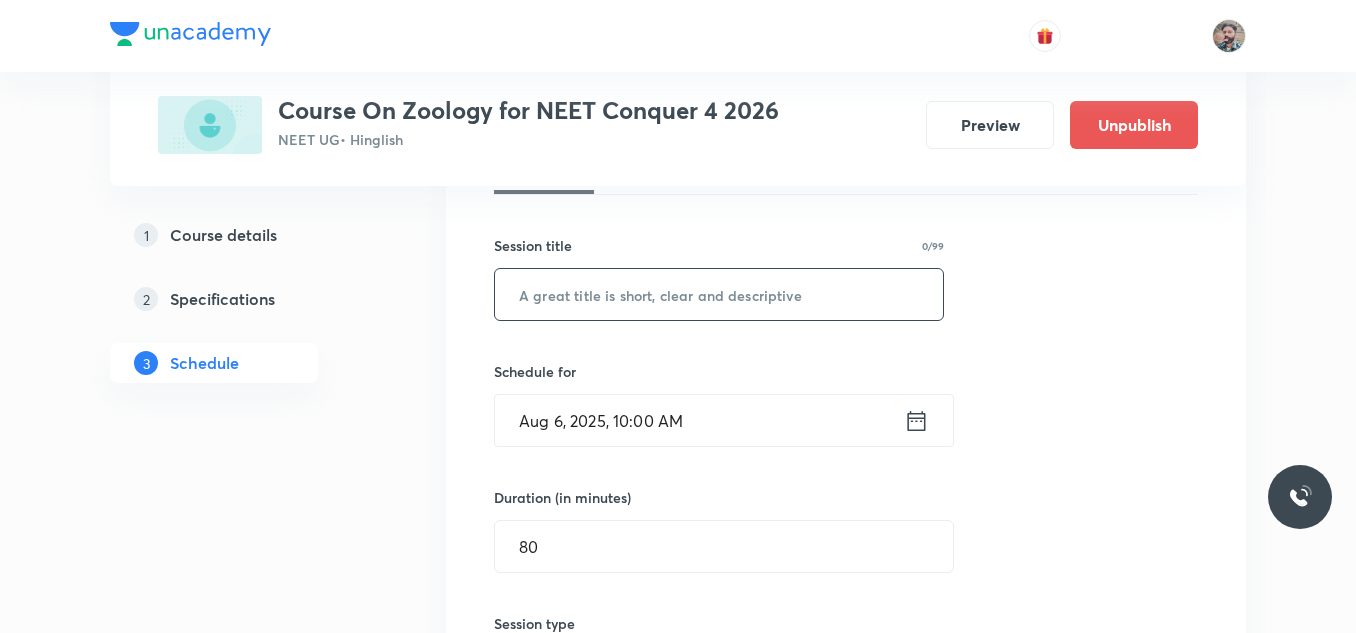 scroll, scrollTop: 300, scrollLeft: 0, axis: vertical 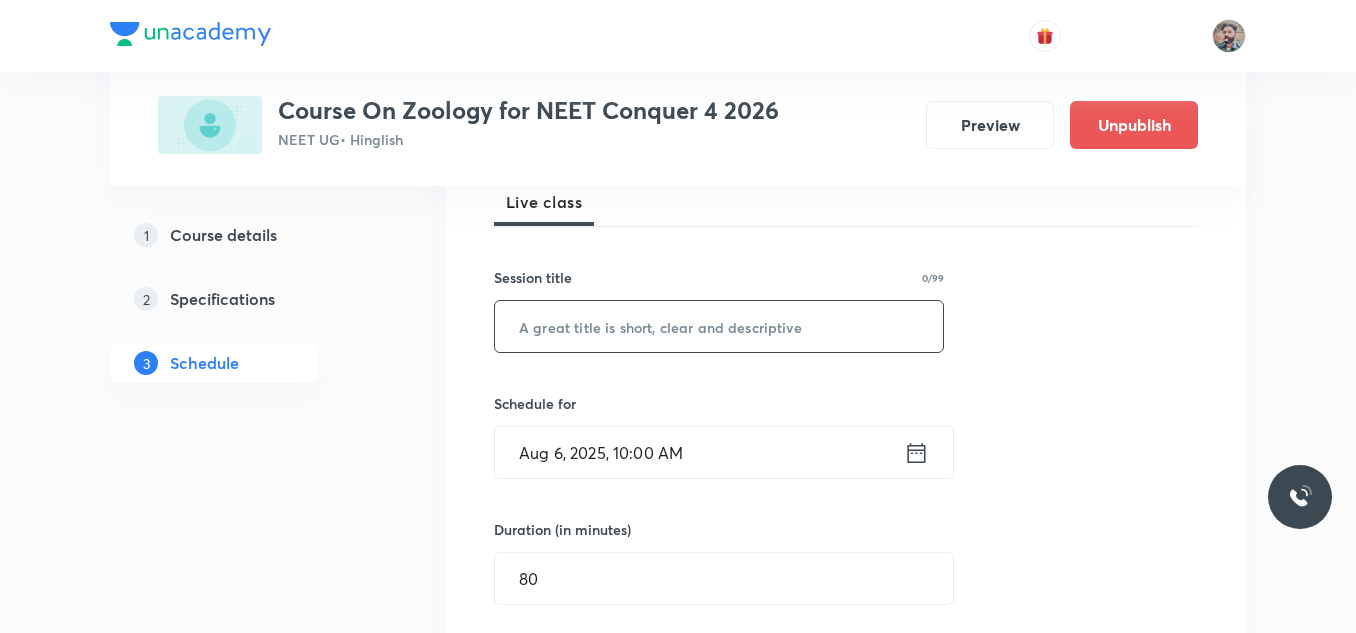 paste on "Animal Kingdom 11" 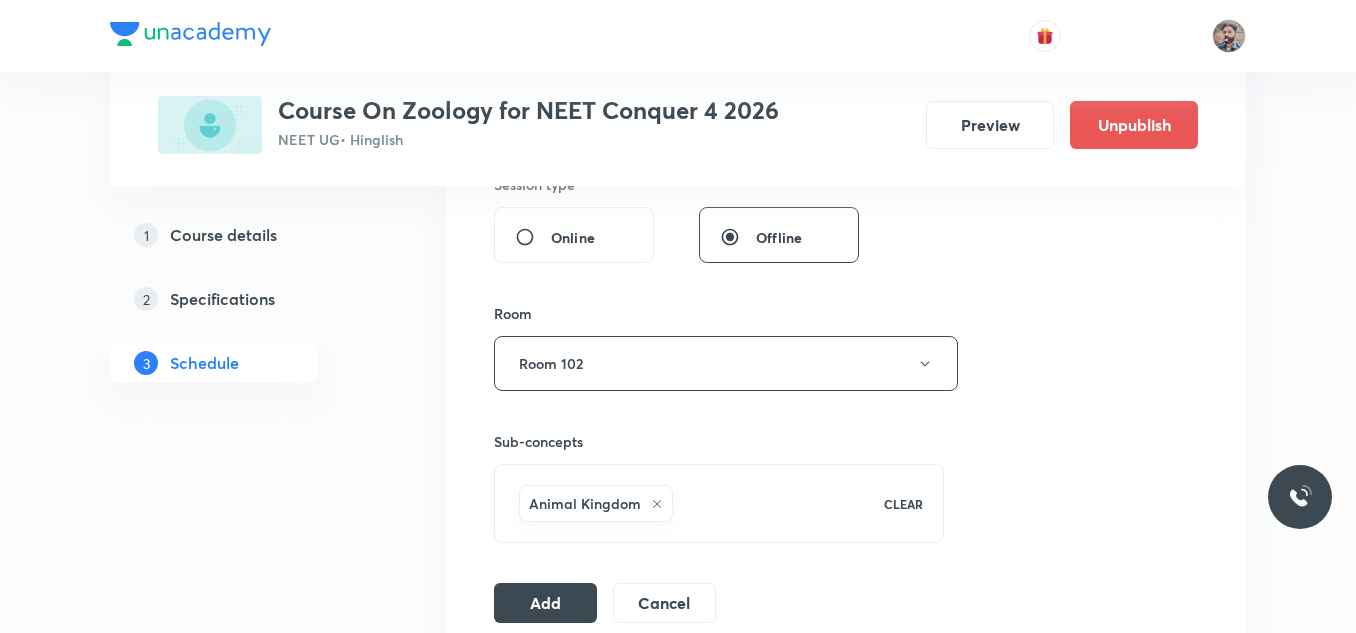 scroll, scrollTop: 800, scrollLeft: 0, axis: vertical 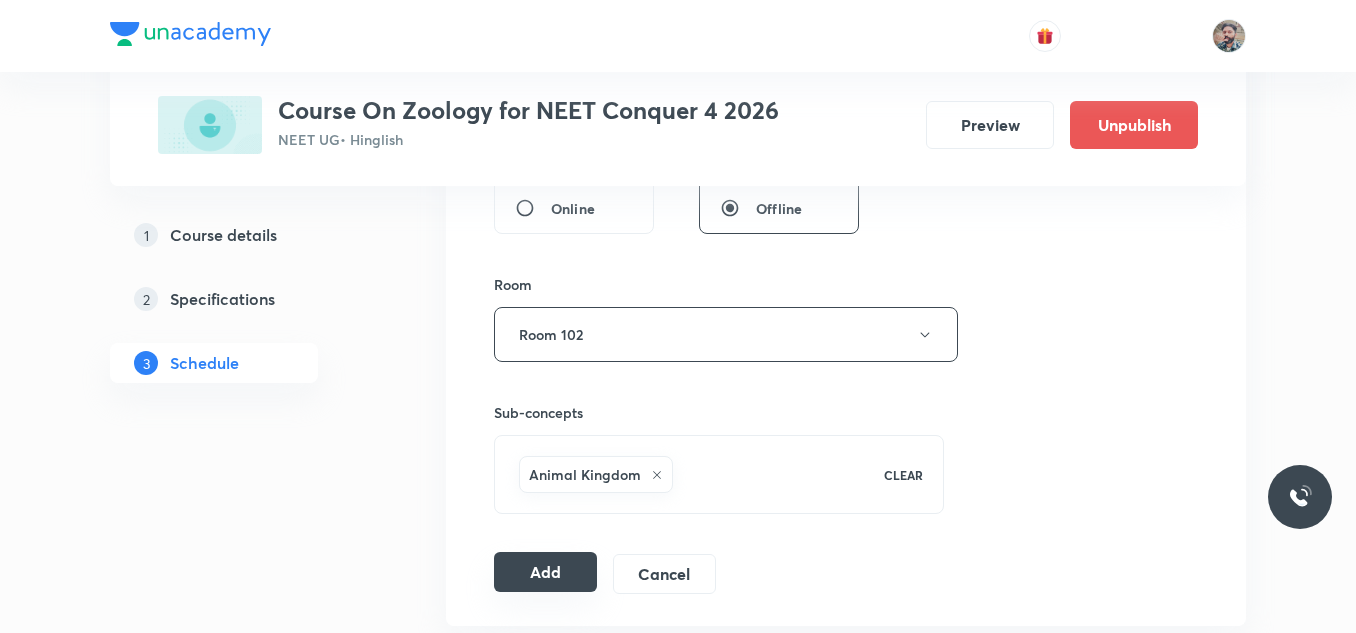 type on "Animal Kingdom 12" 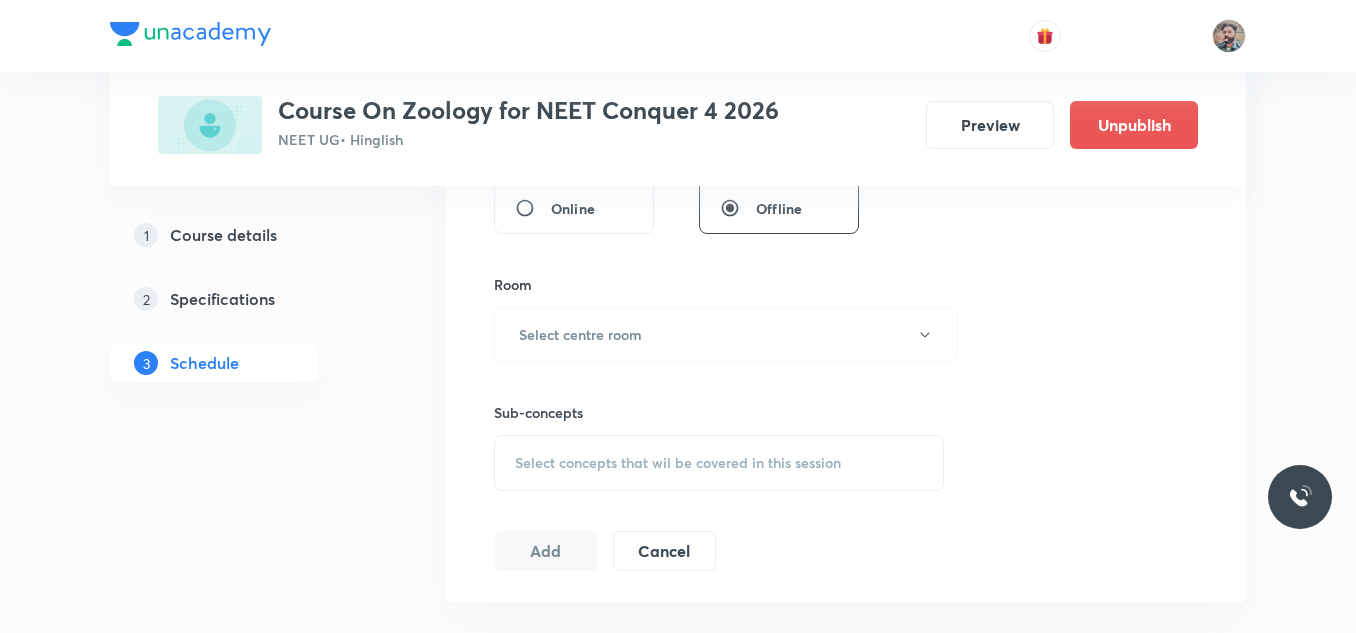 click on "Plus Courses Course On Zoology for NEET Conquer 4 [YEAR] NEET UG  • Hinglish Preview Unpublish 1 Course details 2 Specifications 3 Schedule Schedule 12  classes Session  13 Live class Session title 17/99 Animal Kingdom 12 ​ Schedule for [MONTH] 6, [YEAR], [TIME] ​ Duration (in minutes) [DURATION] ​   Session type Online Offline Room Select centre room Sub-concepts Select concepts that wil be covered in this session Add Cancel [MONTH] 1 Animal Kingdom 01 Lesson 1 • [TIME] • [DURATION] min  • Room Room 105 Animal Kingdom [MONTH] 3 Animal Kingdom 02 Lesson 2 • [TIME] • [DURATION] min  • Room Room 105 Animal Kingdom [MONTH] 8 Animal Kingdom 03 Lesson 3 • [TIME] • [DURATION] min  • Room Room 101 Animal Kingdom [MONTH] 10 Animal Kingdom 04 Lesson 4 • [TIME] • [DURATION] min  • Room Room 102 Animal Kingdom [MONTH] 11 Animal Kingdom 05 Lesson 5 • [TIME] • [DURATION] min  • Room Room 105 Animal Kingdom [MONTH] 15 Animal Kingdom 06 Lesson 6 • [TIME] • [DURATION] min  • Room room 103 Animal Kingdom [MONTH] 25 Animal Kingdom 07  • Room room 103 [MONTH]" at bounding box center [678, 931] 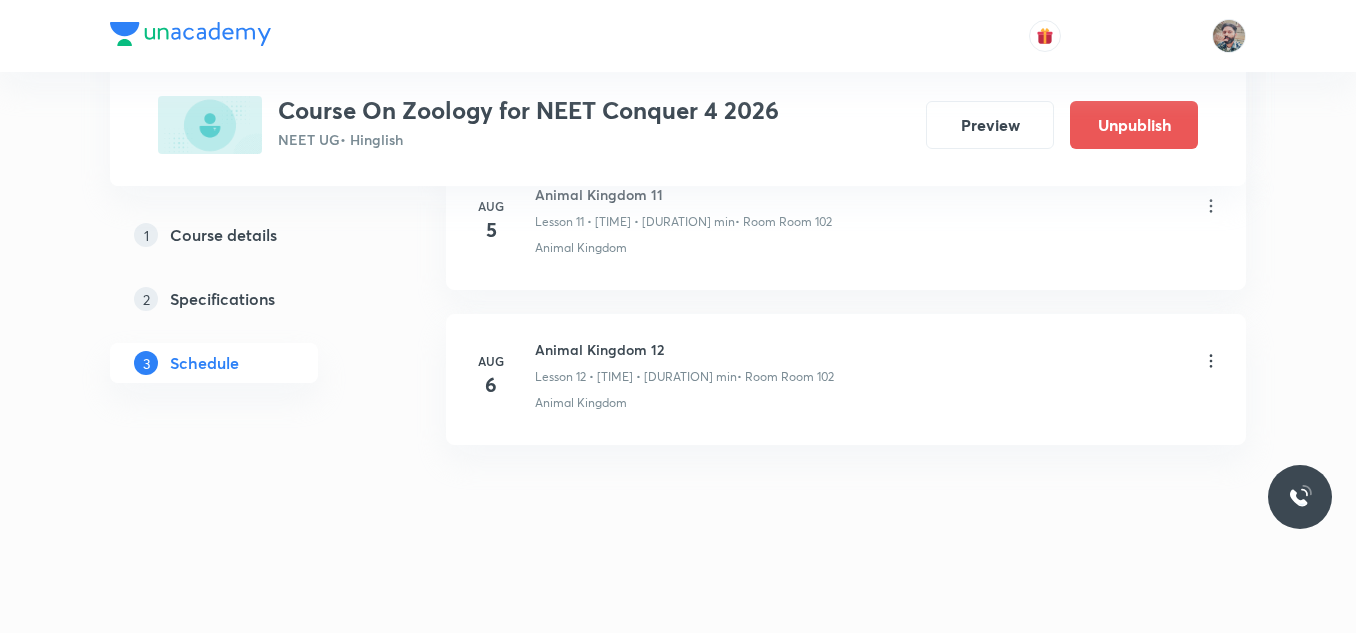 scroll, scrollTop: 1911, scrollLeft: 0, axis: vertical 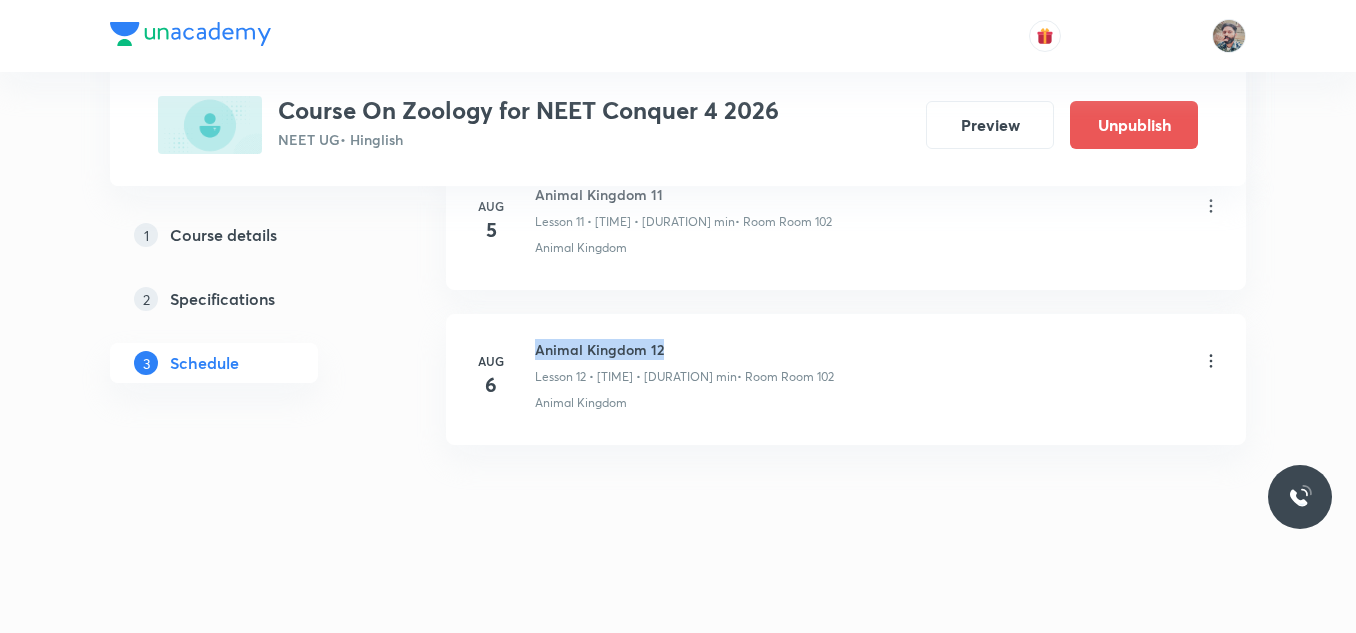 drag, startPoint x: 536, startPoint y: 342, endPoint x: 667, endPoint y: 351, distance: 131.30879 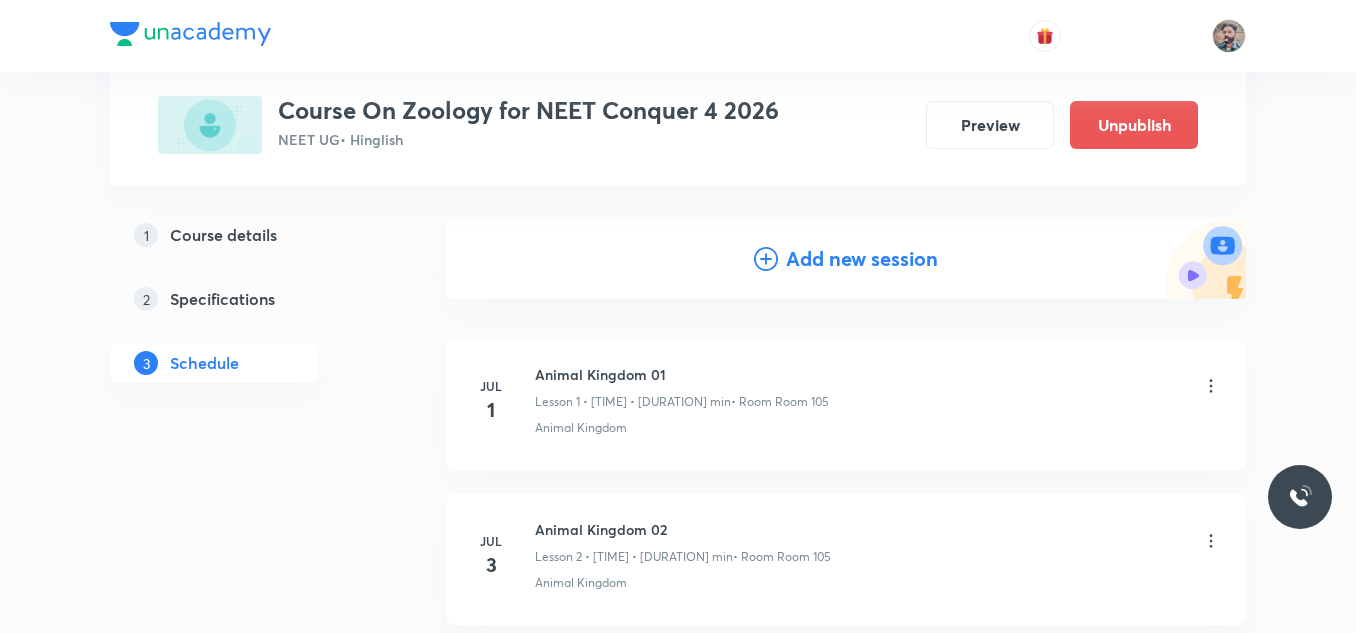 scroll, scrollTop: 200, scrollLeft: 0, axis: vertical 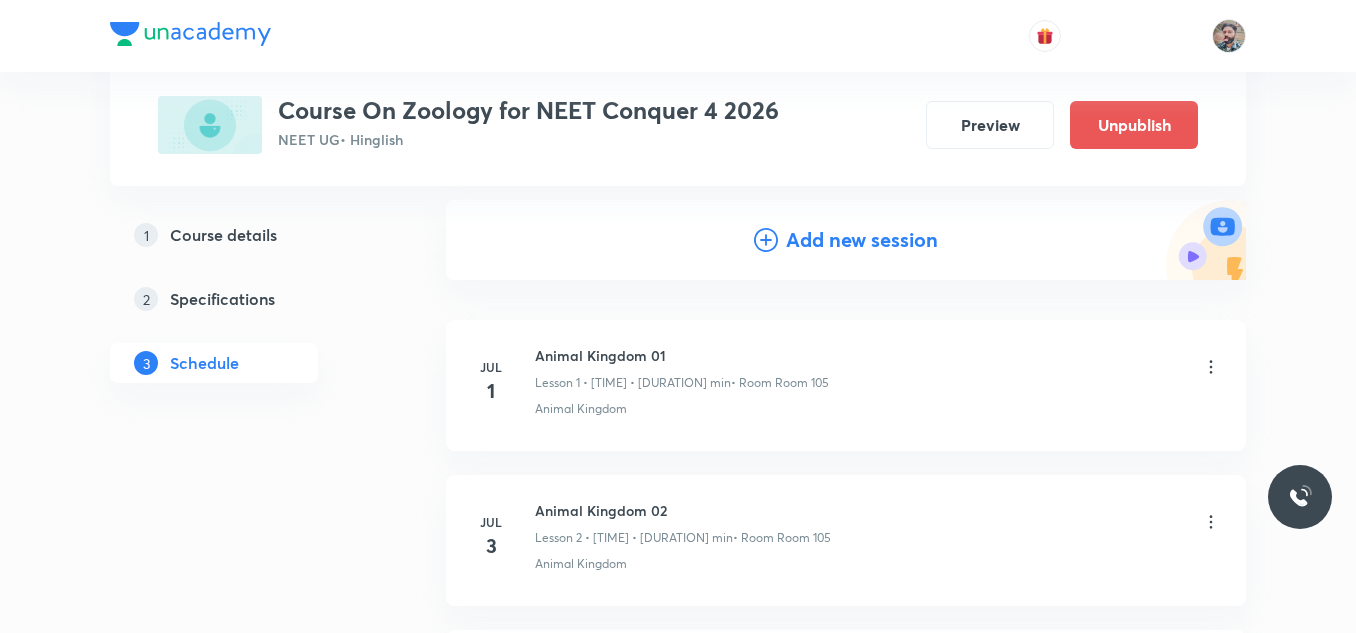 click on "Add new session" at bounding box center [862, 240] 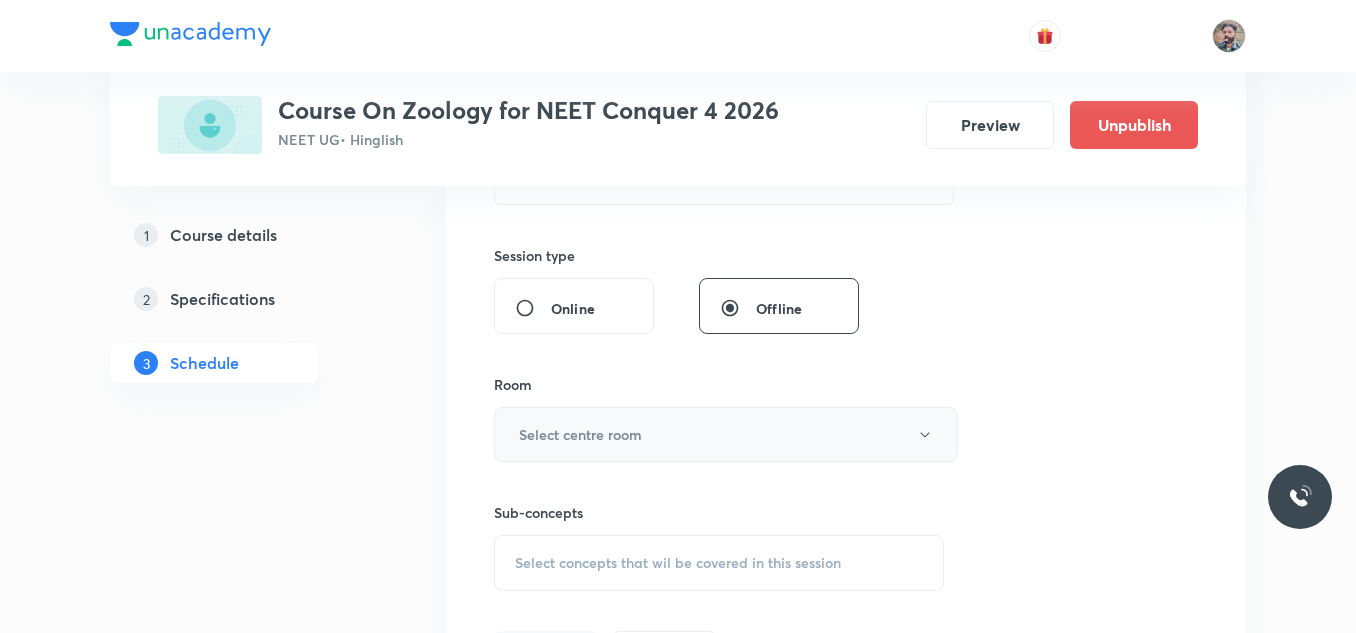 scroll, scrollTop: 900, scrollLeft: 0, axis: vertical 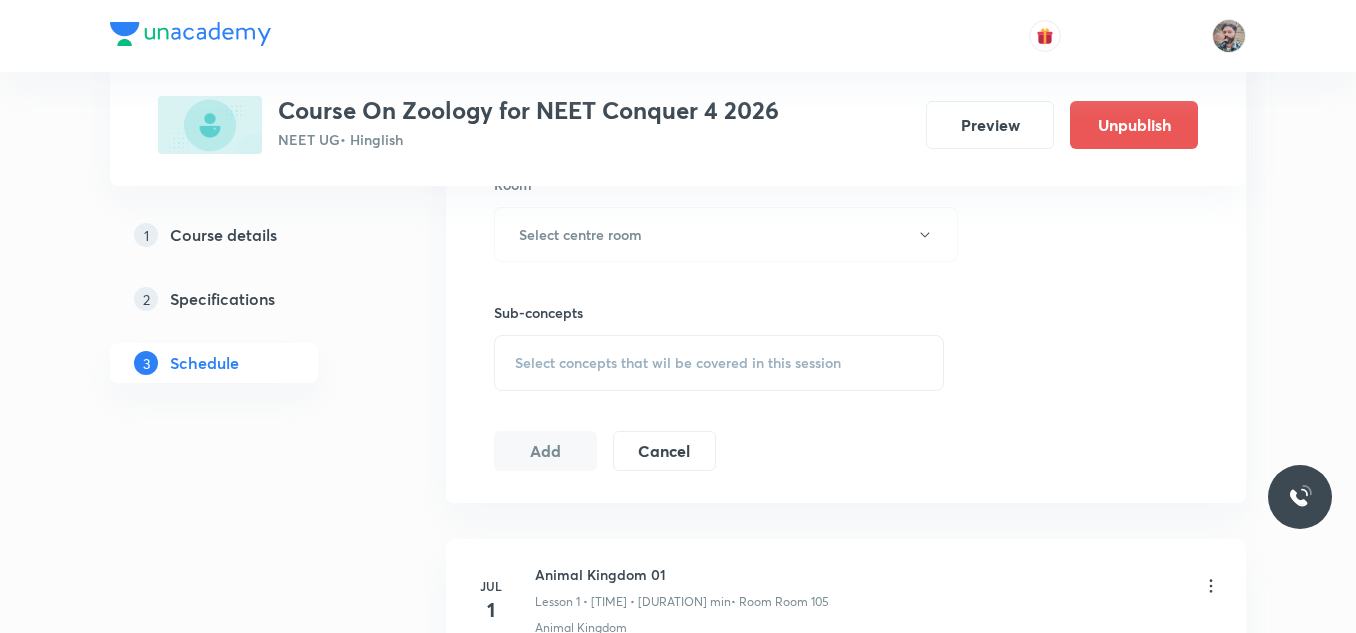 click on "Select concepts that wil be covered in this session" at bounding box center (678, 363) 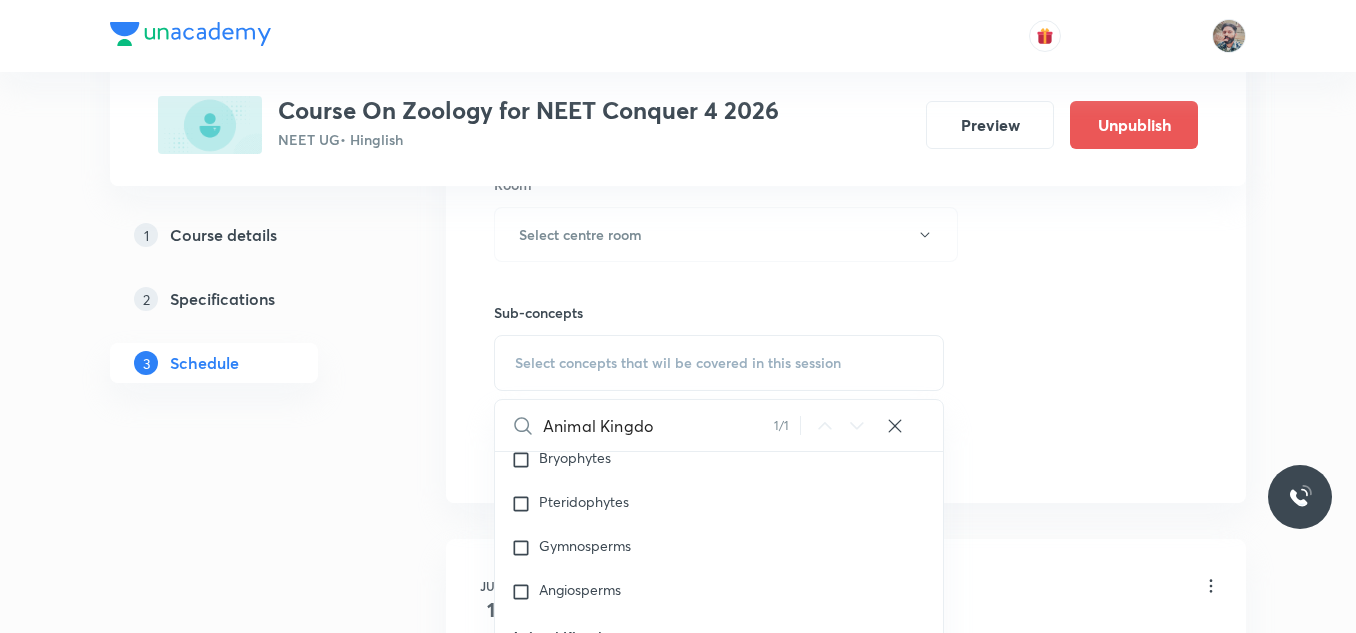 scroll, scrollTop: 1399, scrollLeft: 0, axis: vertical 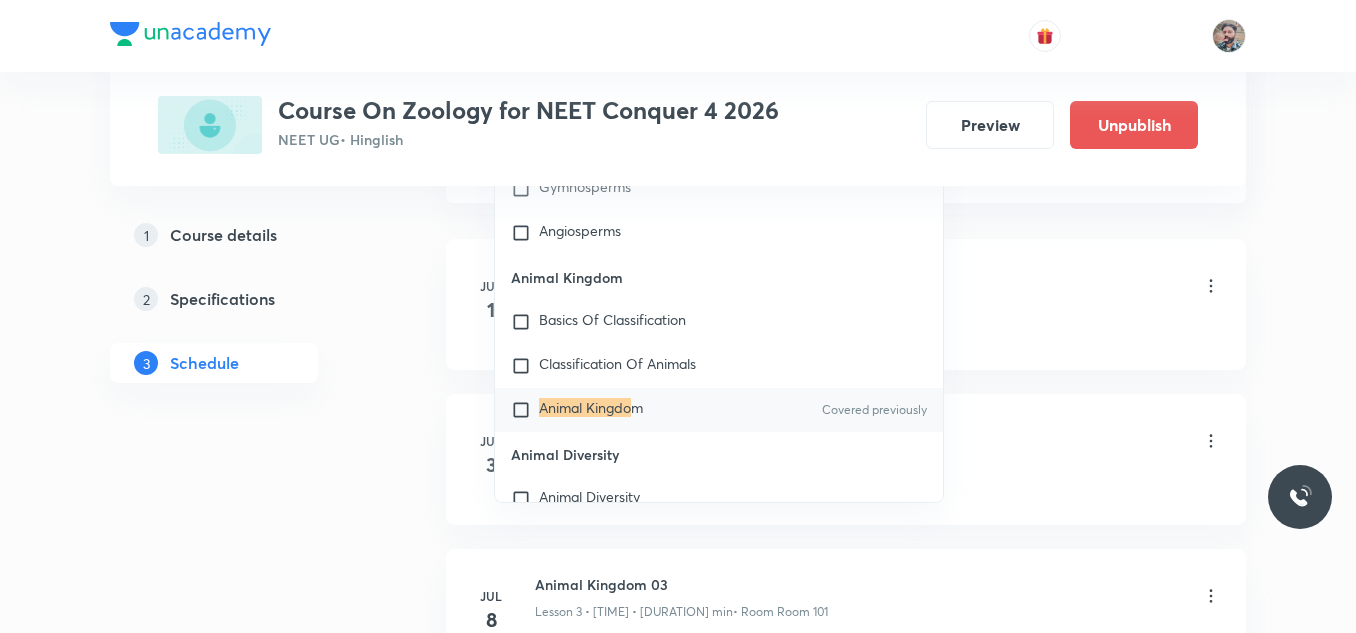type on "Animal Kingdo" 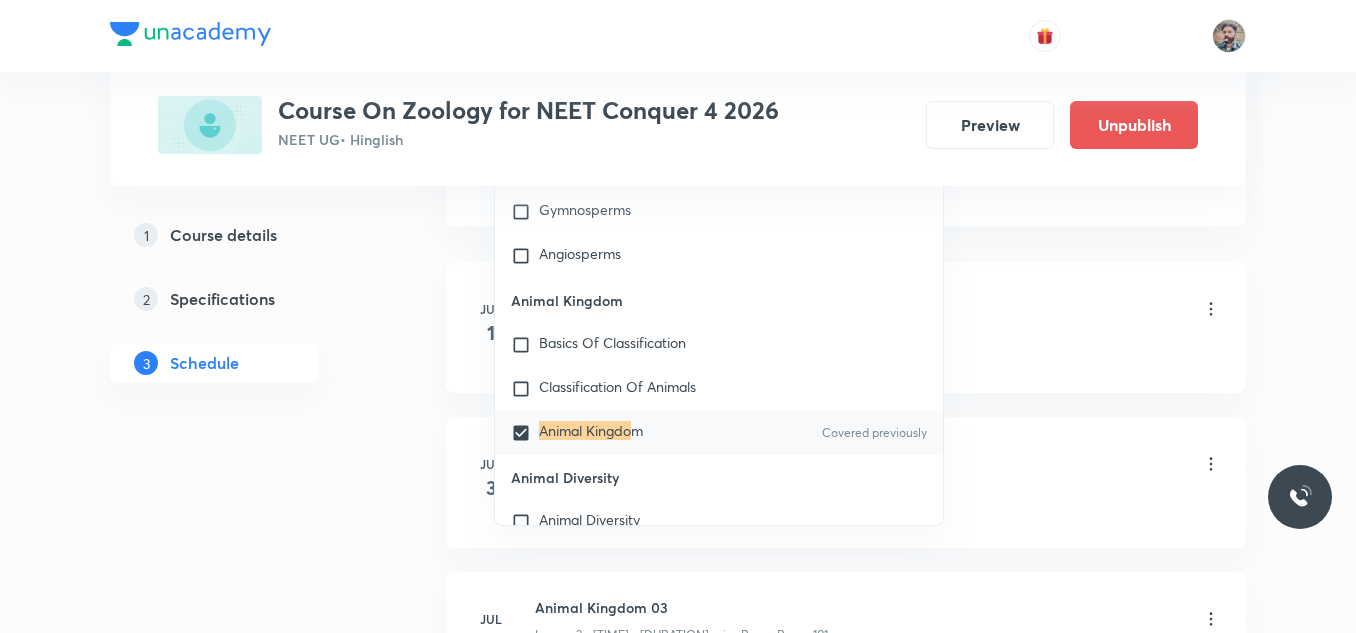 checkbox on "true" 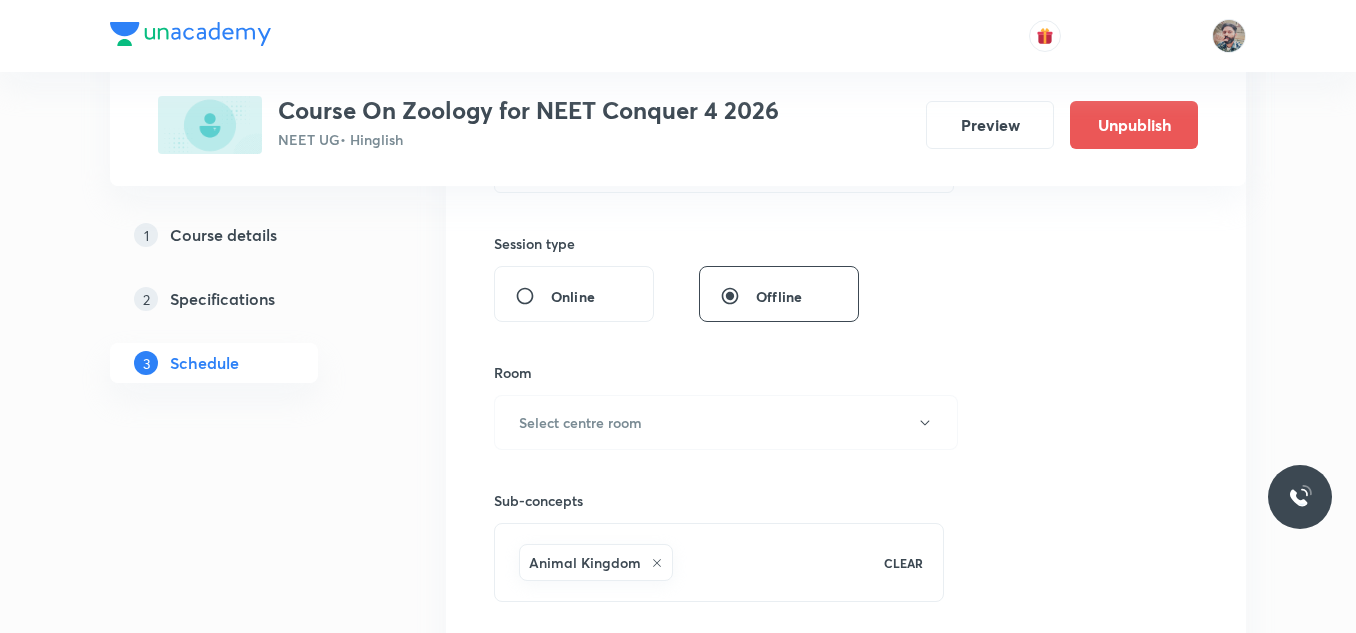 scroll, scrollTop: 700, scrollLeft: 0, axis: vertical 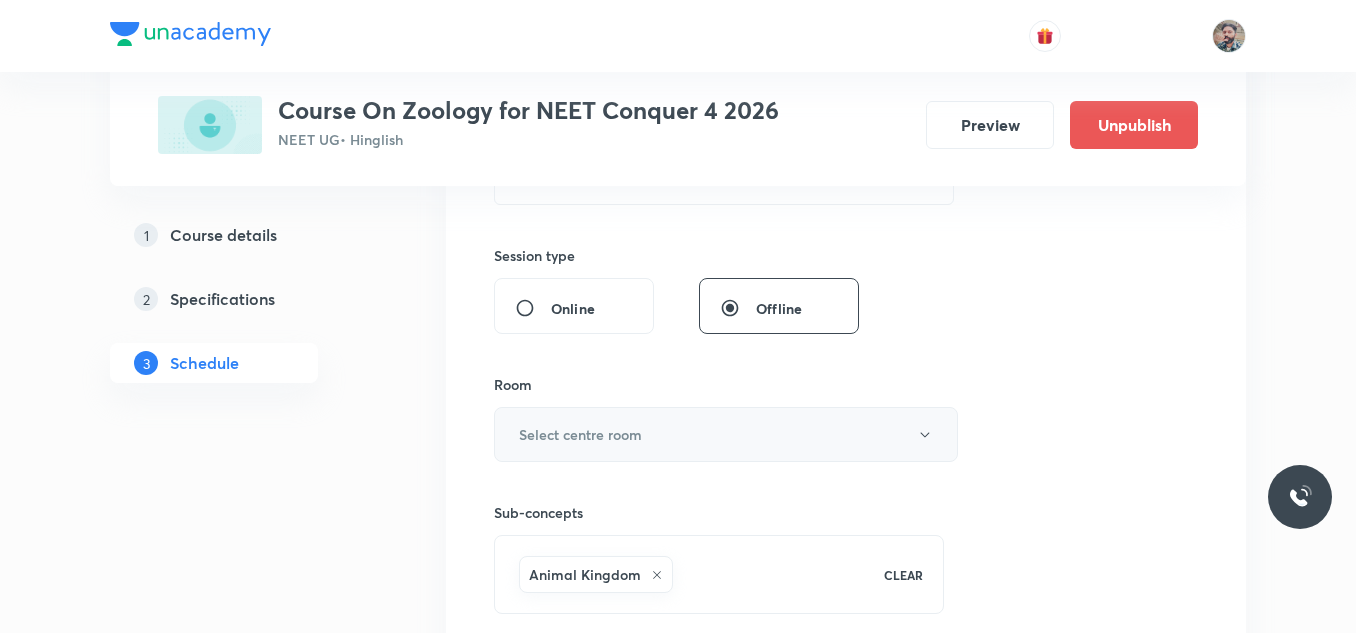 click on "Select centre room" at bounding box center [726, 434] 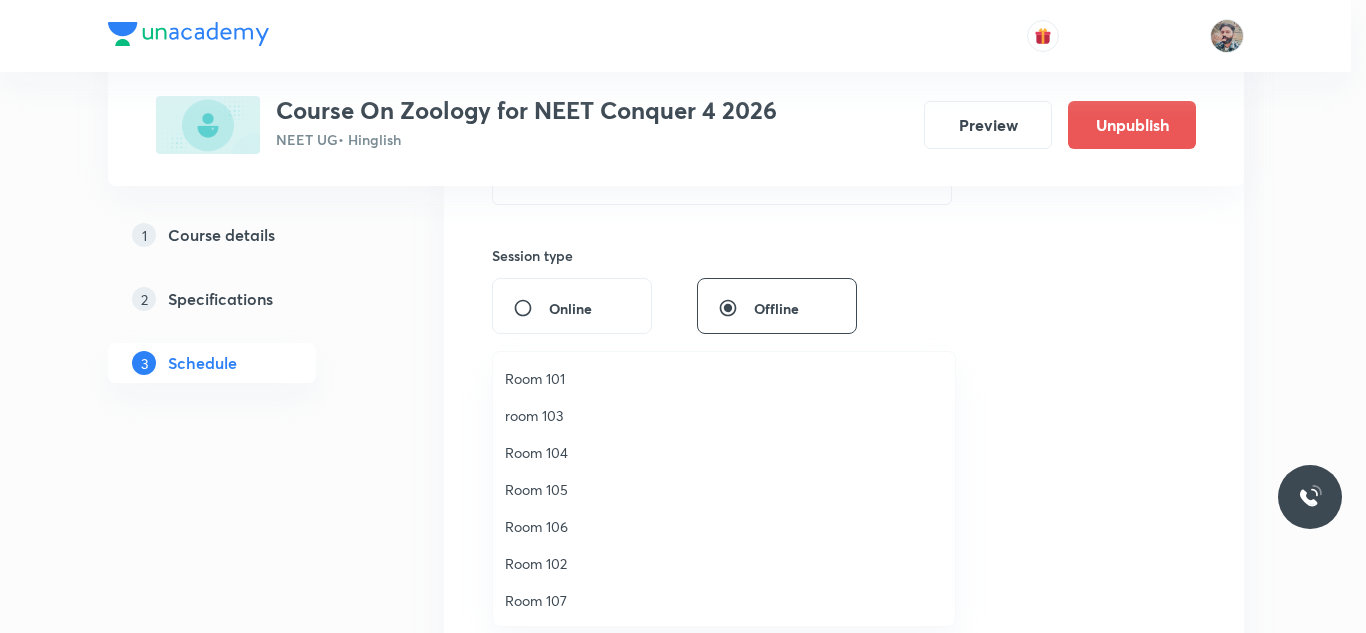 click on "Room 102" at bounding box center [724, 563] 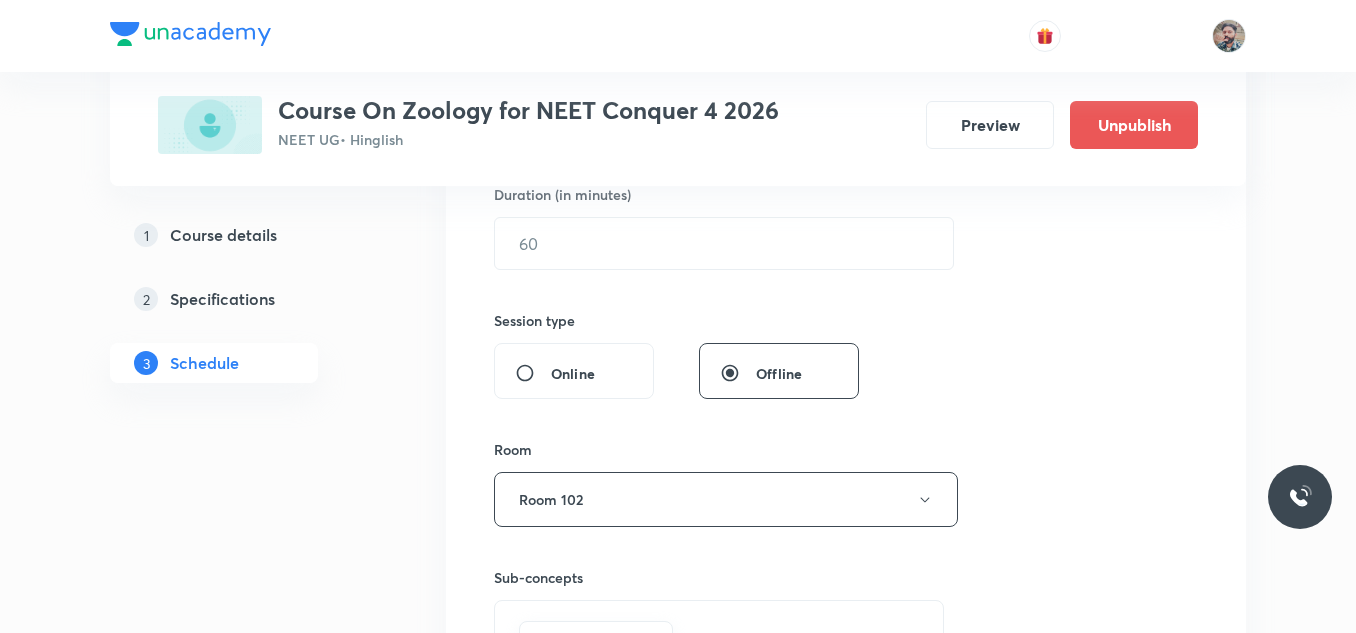 scroll, scrollTop: 600, scrollLeft: 0, axis: vertical 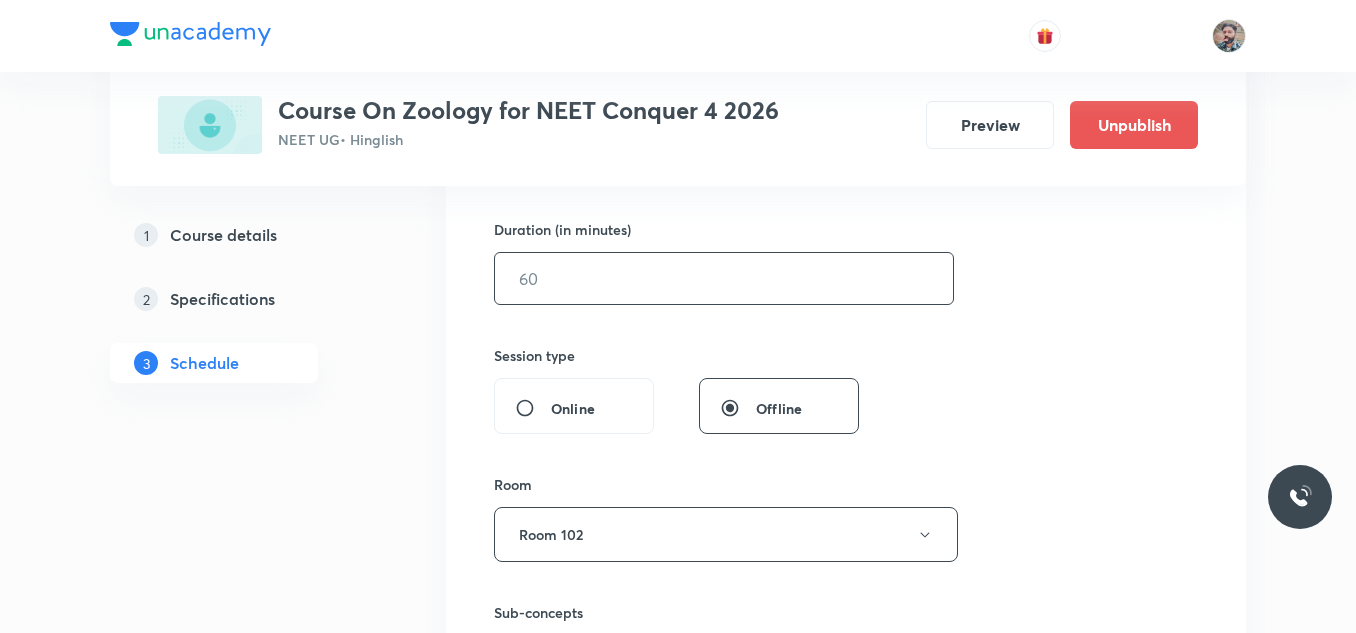 click at bounding box center (724, 278) 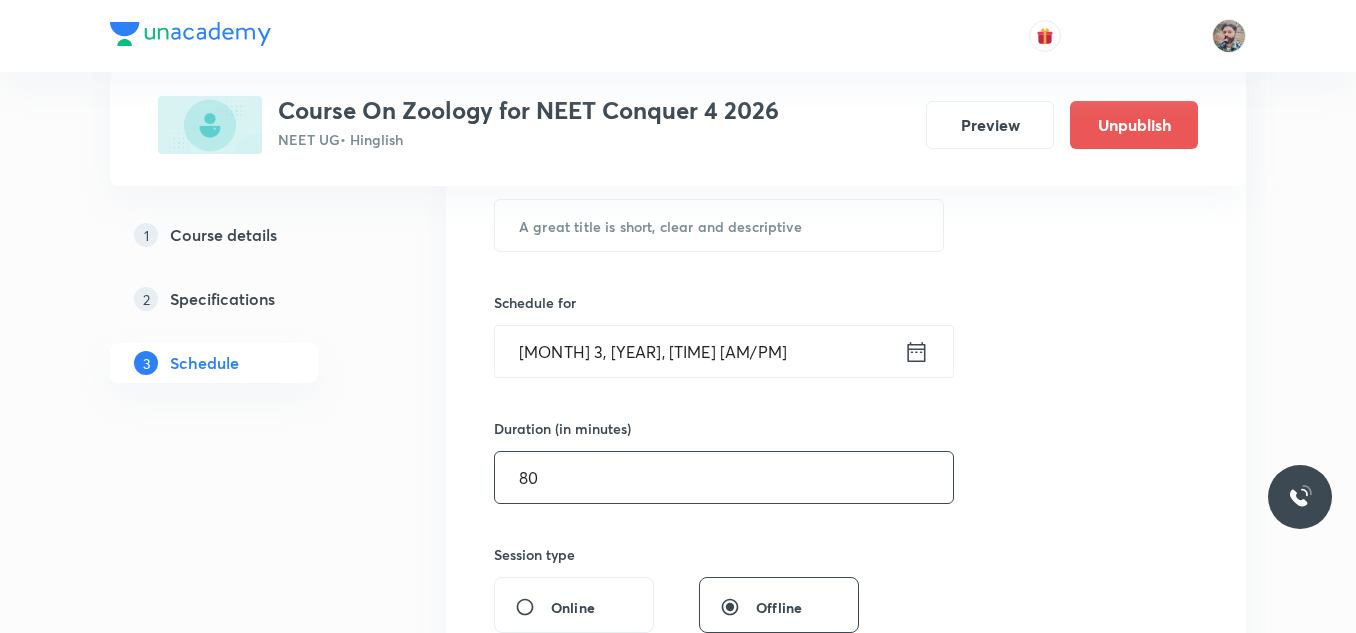 scroll, scrollTop: 400, scrollLeft: 0, axis: vertical 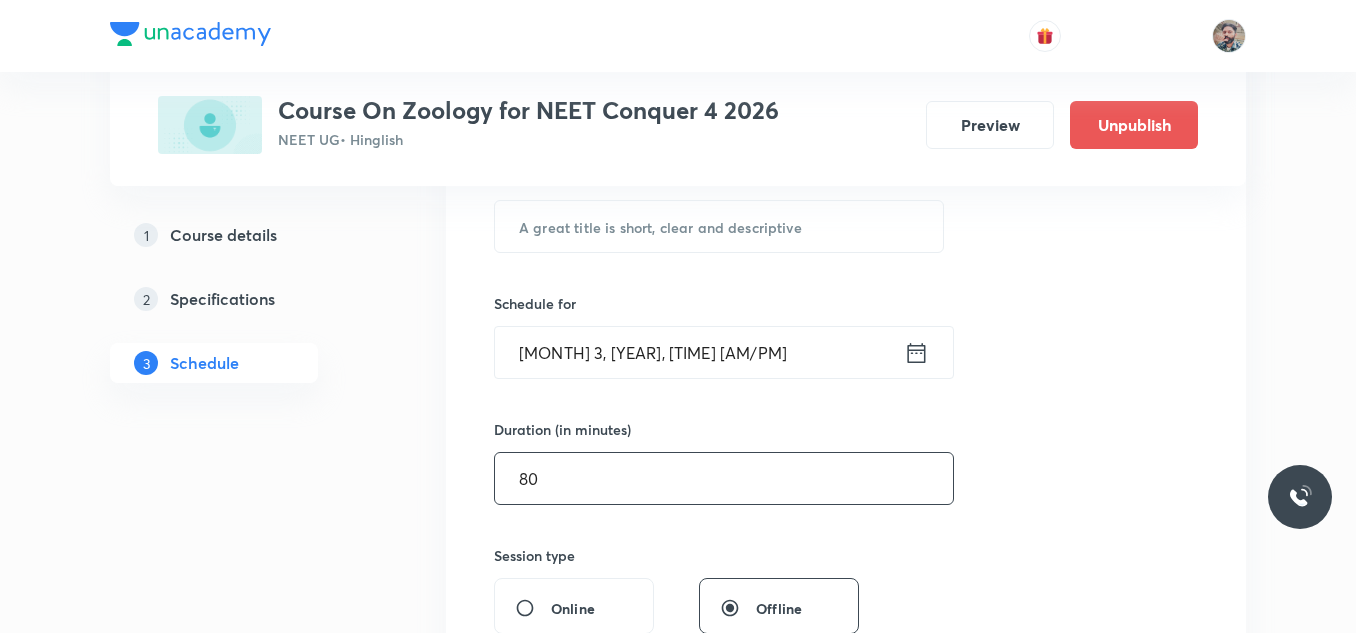 type on "80" 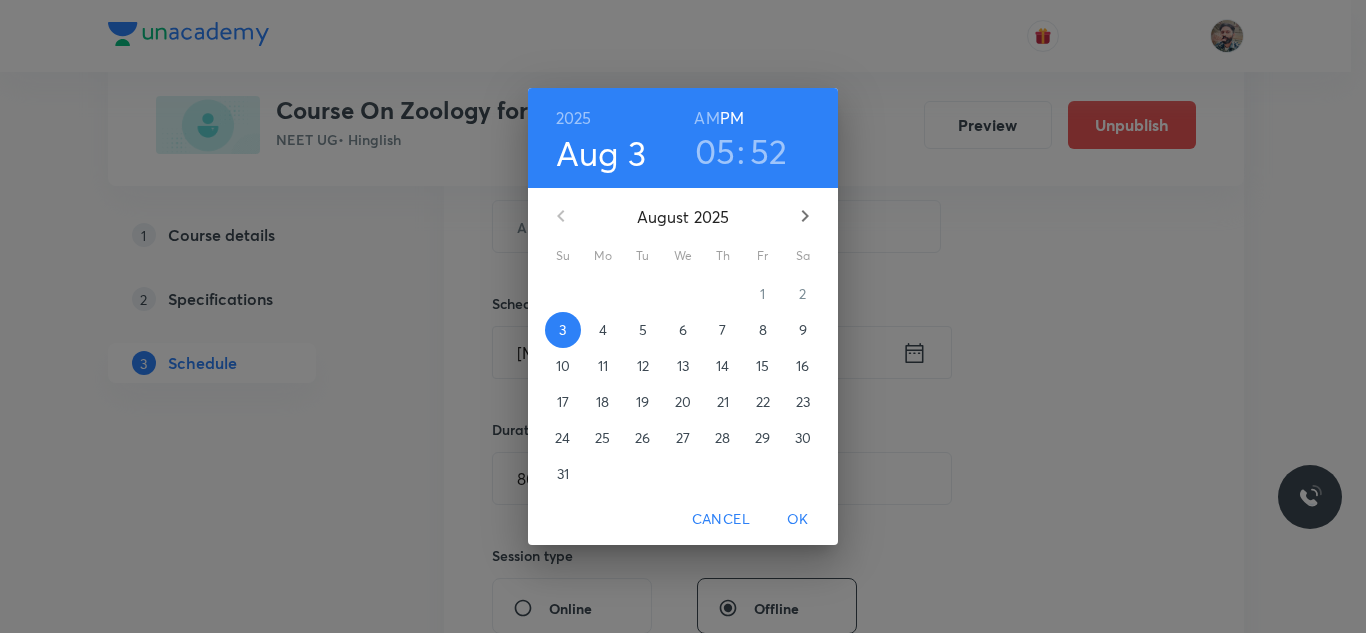 click on "8" at bounding box center [763, 330] 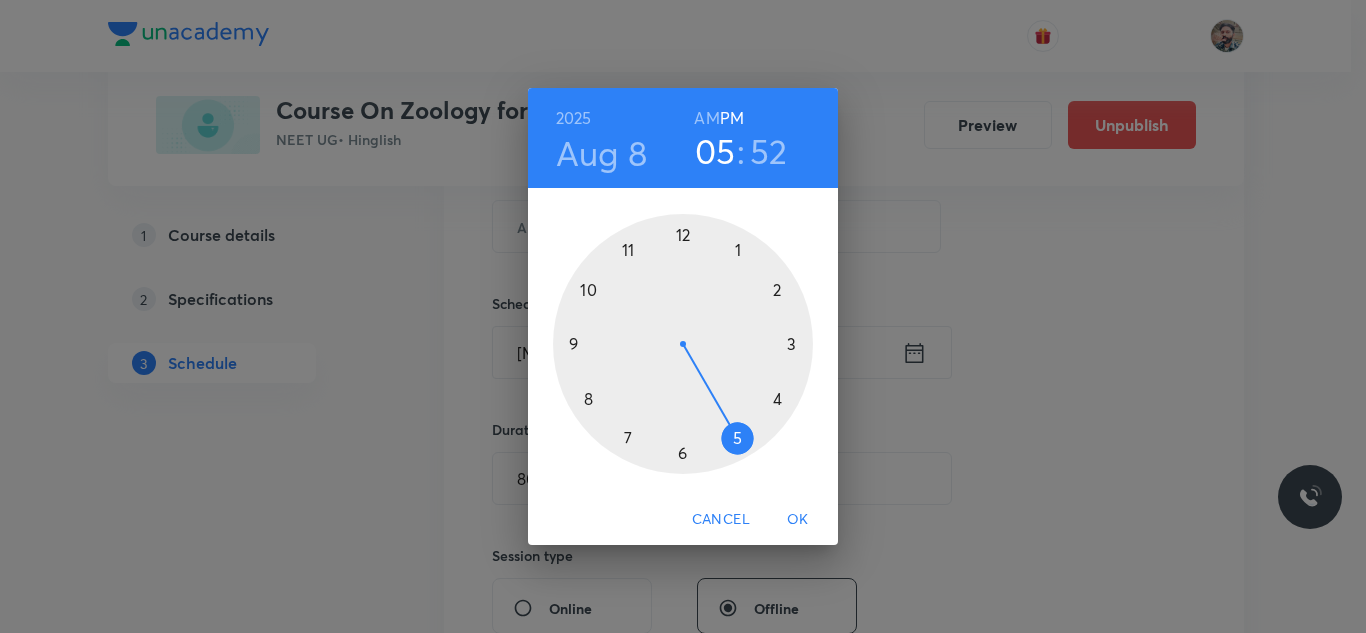 click at bounding box center (683, 344) 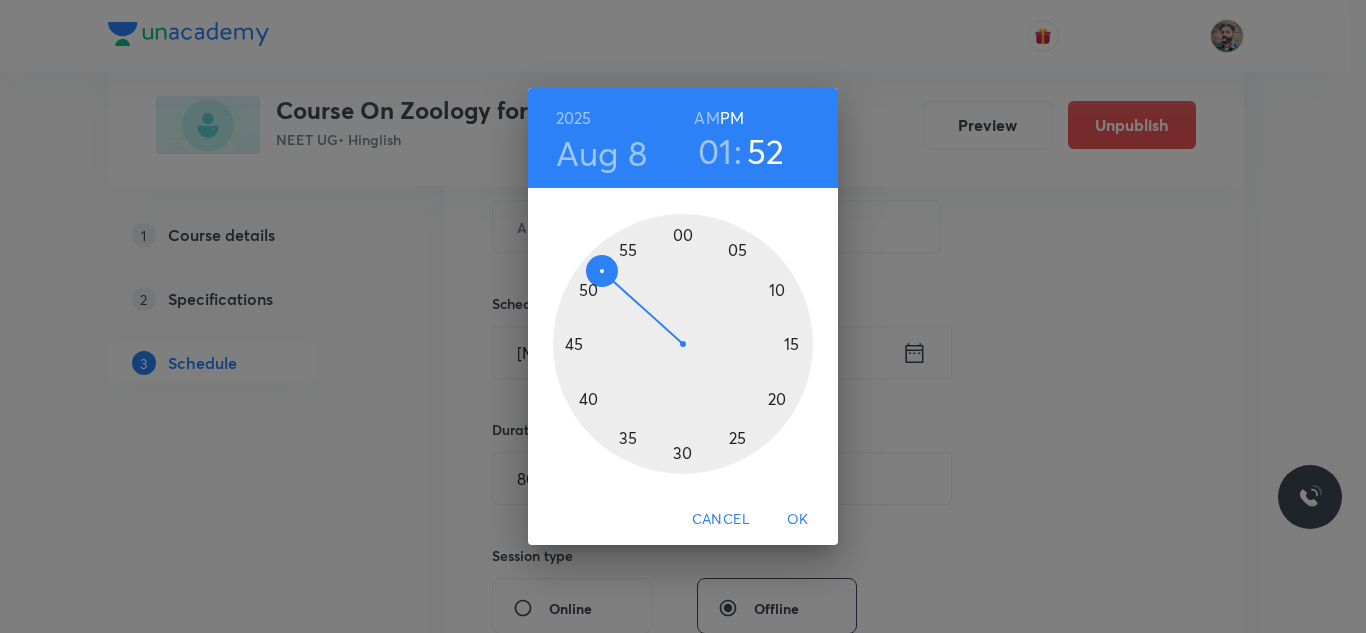 click at bounding box center [683, 344] 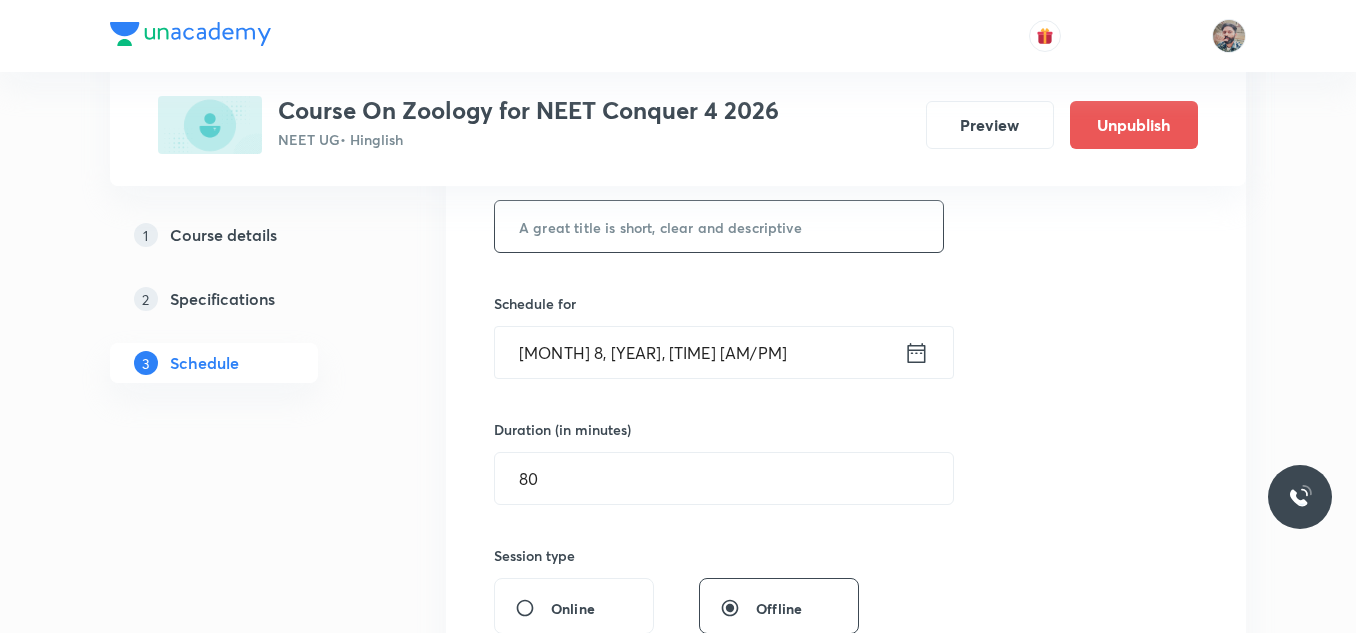 click at bounding box center (719, 226) 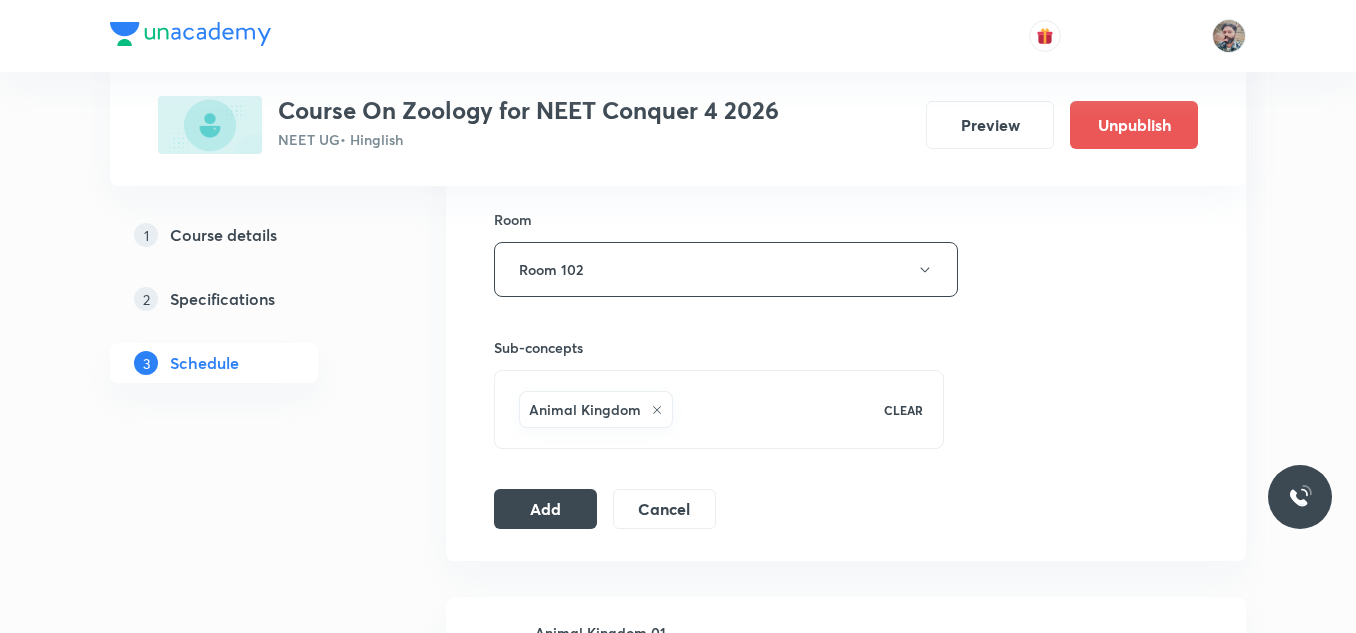 scroll, scrollTop: 900, scrollLeft: 0, axis: vertical 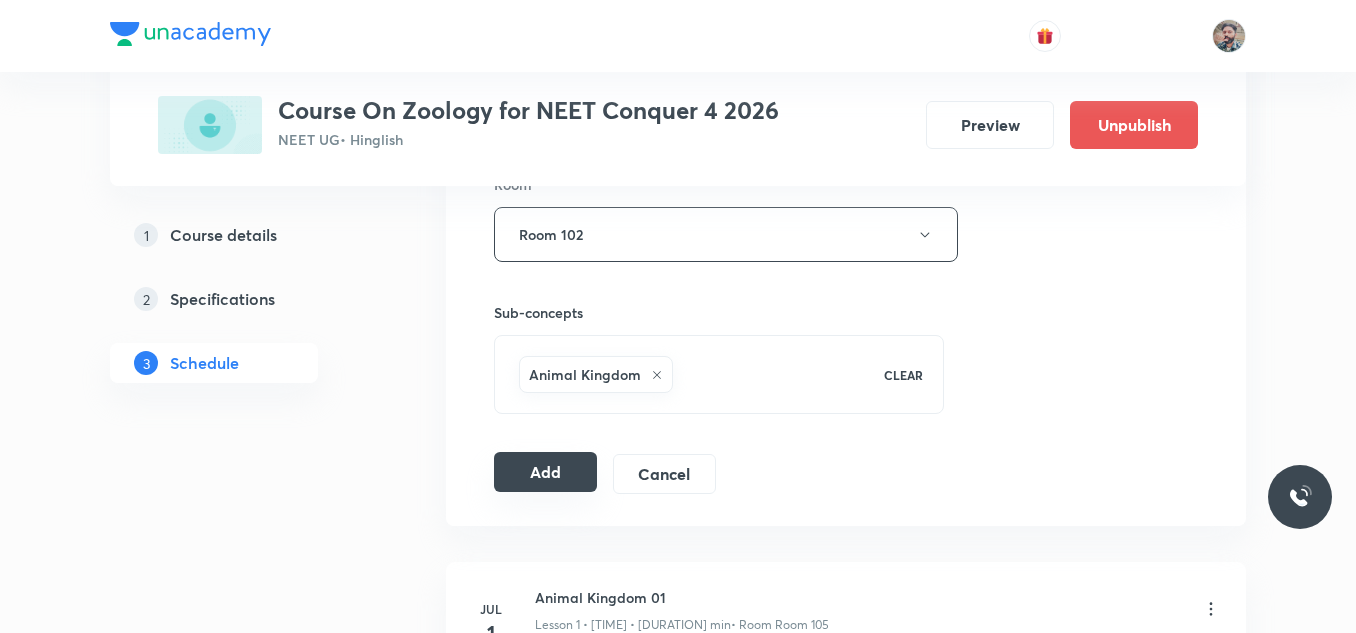 type on "Animal Kingdom 13" 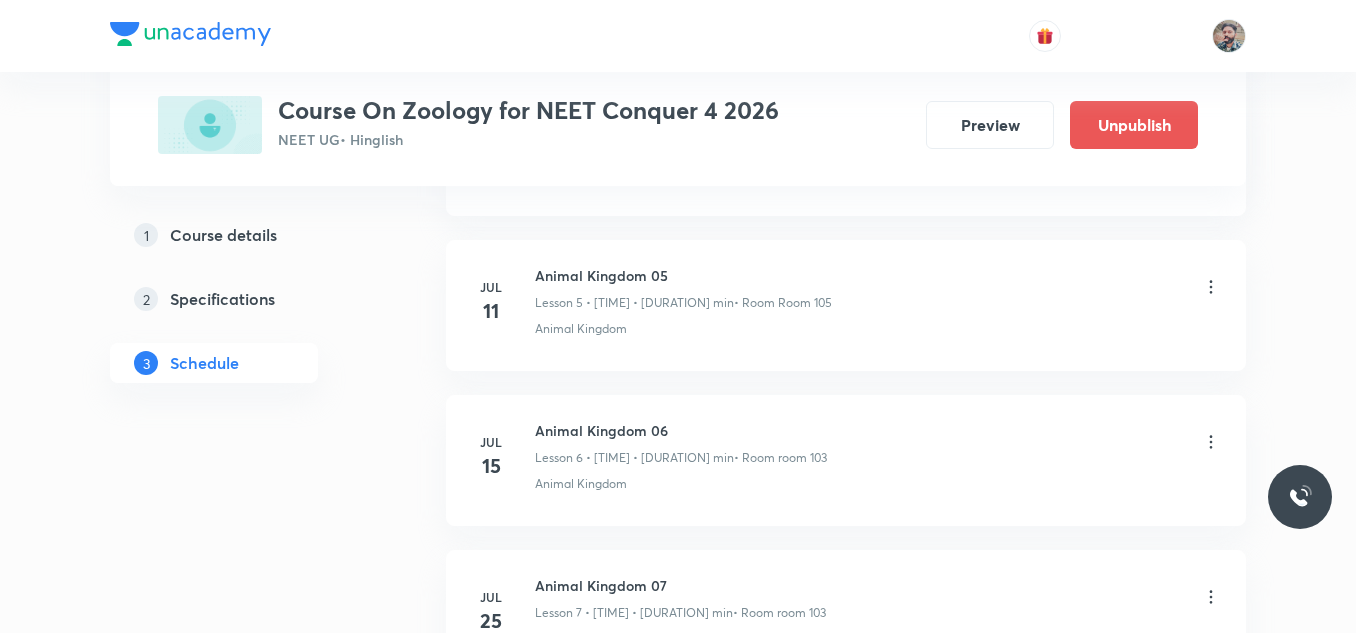 click on "Plus Courses Course On Zoology for NEET Conquer 4 [YEAR] NEET UG  • Hinglish Preview Unpublish 1 Course details 2 Specifications 3 Schedule Schedule 12  classes Add new session [MONTH] 1 Animal Kingdom 01 Lesson 1 • [TIME] • [DURATION] min  • Room Room 105 Animal Kingdom [MONTH] 3 Animal Kingdom 02 Lesson 2 • [TIME] • [DURATION] min  • Room Room 105 Animal Kingdom [MONTH] 8 Animal Kingdom 03 Lesson 3 • [TIME] • [DURATION] min  • Room Room 101 Animal Kingdom [MONTH] 10 Animal Kingdom 04 Lesson 4 • [TIME] • [DURATION] min  • Room Room 102 Animal Kingdom [MONTH] 11 Animal Kingdom 05 Lesson 5 • [TIME] • [DURATION] min  • Room Room 105 Animal Kingdom [MONTH] 15 Animal Kingdom 06 Lesson 6 • [TIME] • [DURATION] min  • Room room 103 Animal Kingdom [MONTH] 25 Animal Kingdom 07 Lesson 7 • [TIME] • [DURATION] min  • Room room 103 Animal Kingdom [MONTH] 26 Animal Kingdom 08 Lesson 8 • [TIME] • [DURATION] min  • Room room 103 Animal Kingdom [MONTH] 28 Animal Kingdom 09 Lesson 9 • [TIME] • [DURATION] min  • Room Room 101 Animal Kingdom [MONTH] 1 [MONTH] 5 [MONTH] 6" at bounding box center (678, 372) 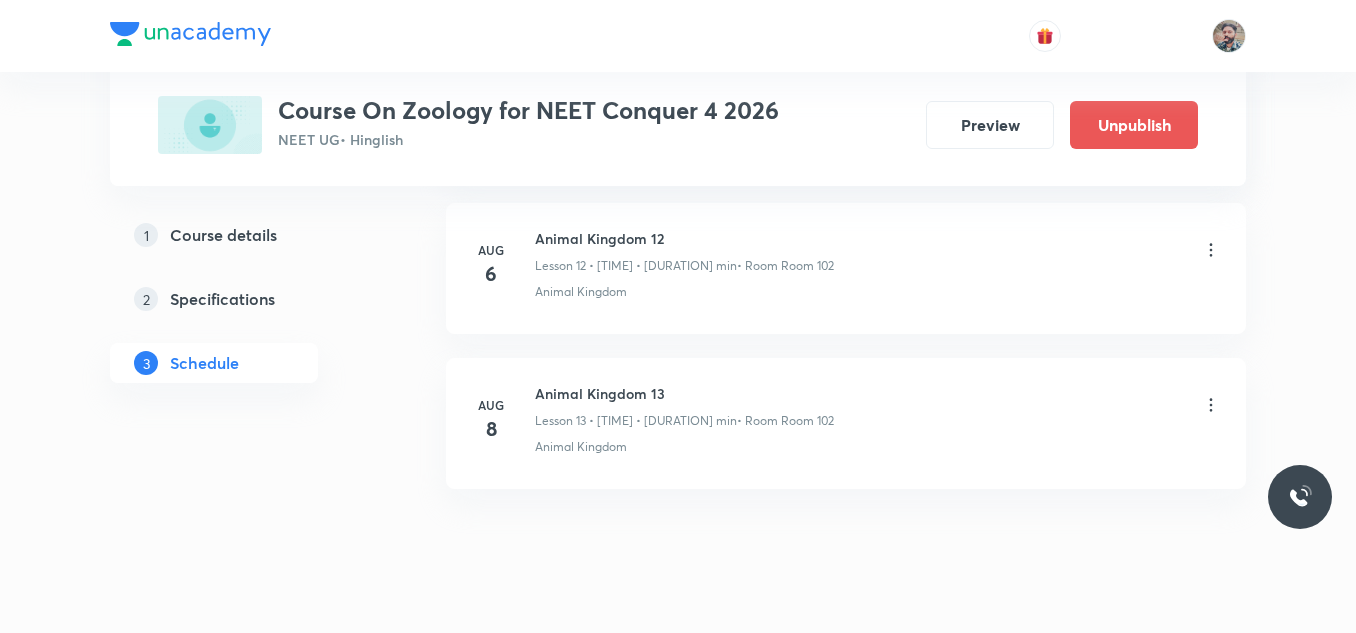 scroll, scrollTop: 2066, scrollLeft: 0, axis: vertical 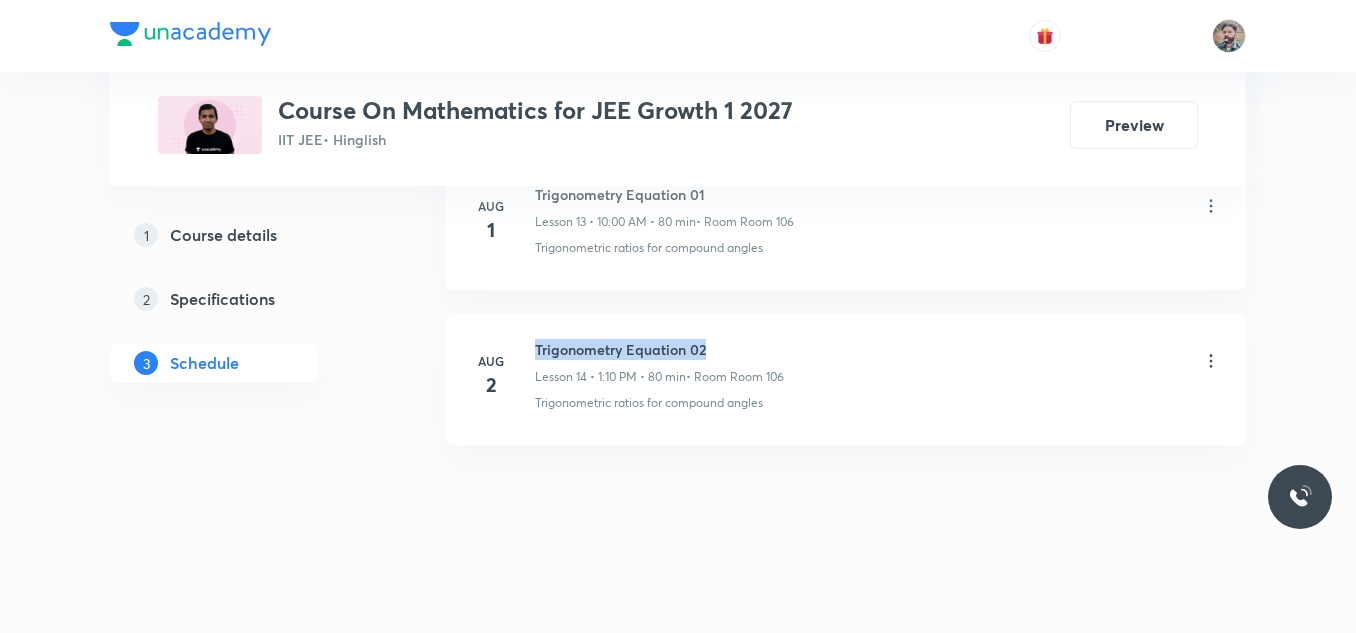 drag, startPoint x: 735, startPoint y: 345, endPoint x: 536, endPoint y: 326, distance: 199.90498 